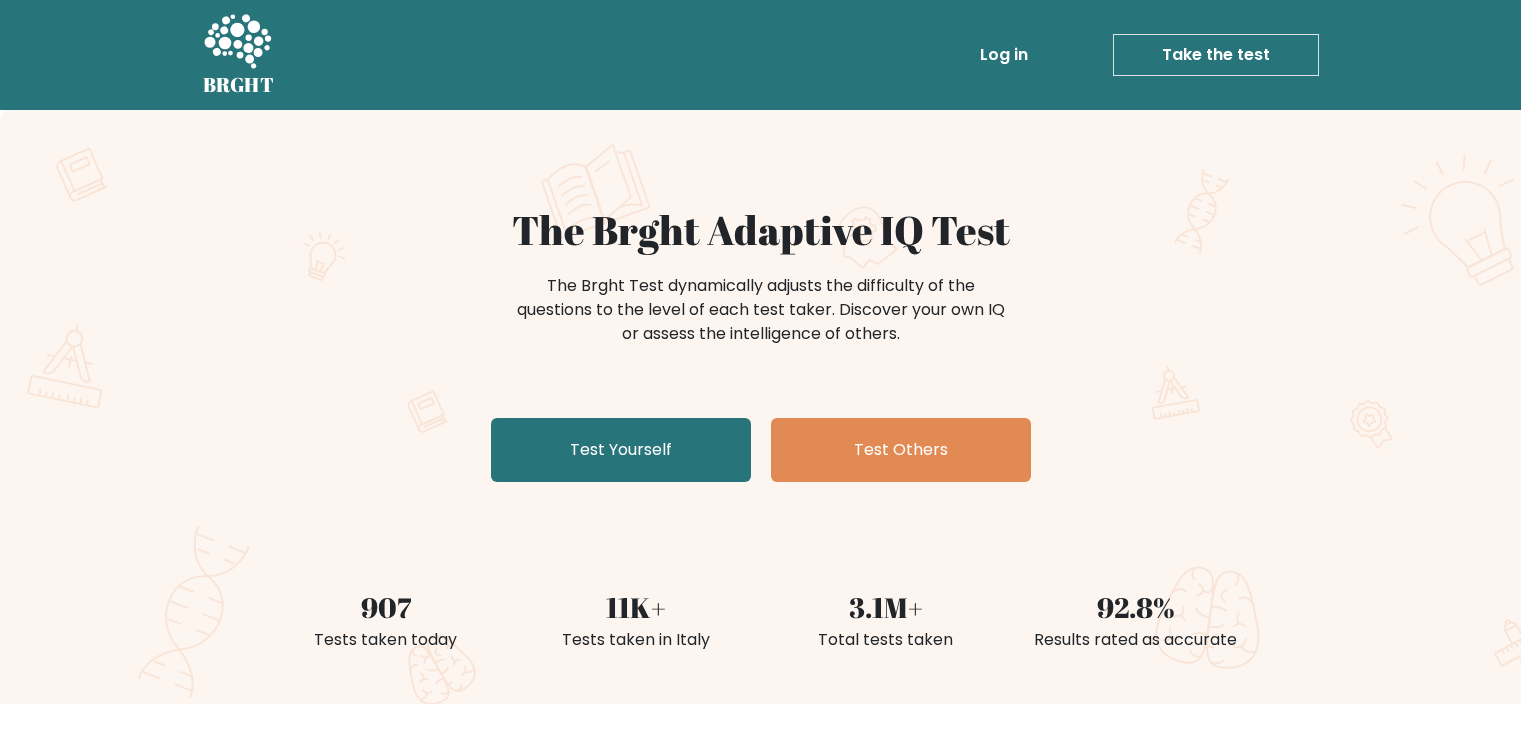 scroll, scrollTop: 0, scrollLeft: 0, axis: both 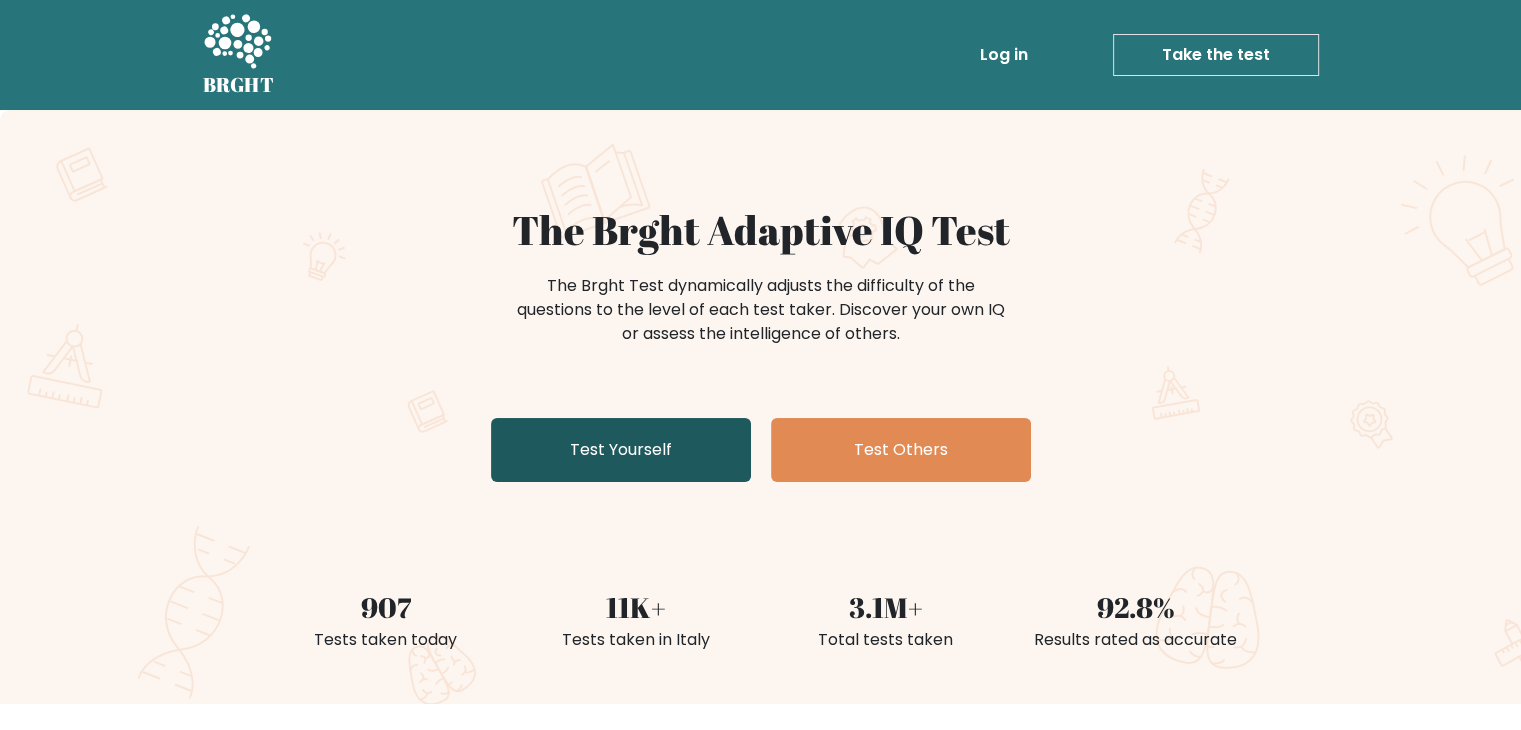 click on "Test Yourself" at bounding box center [621, 450] 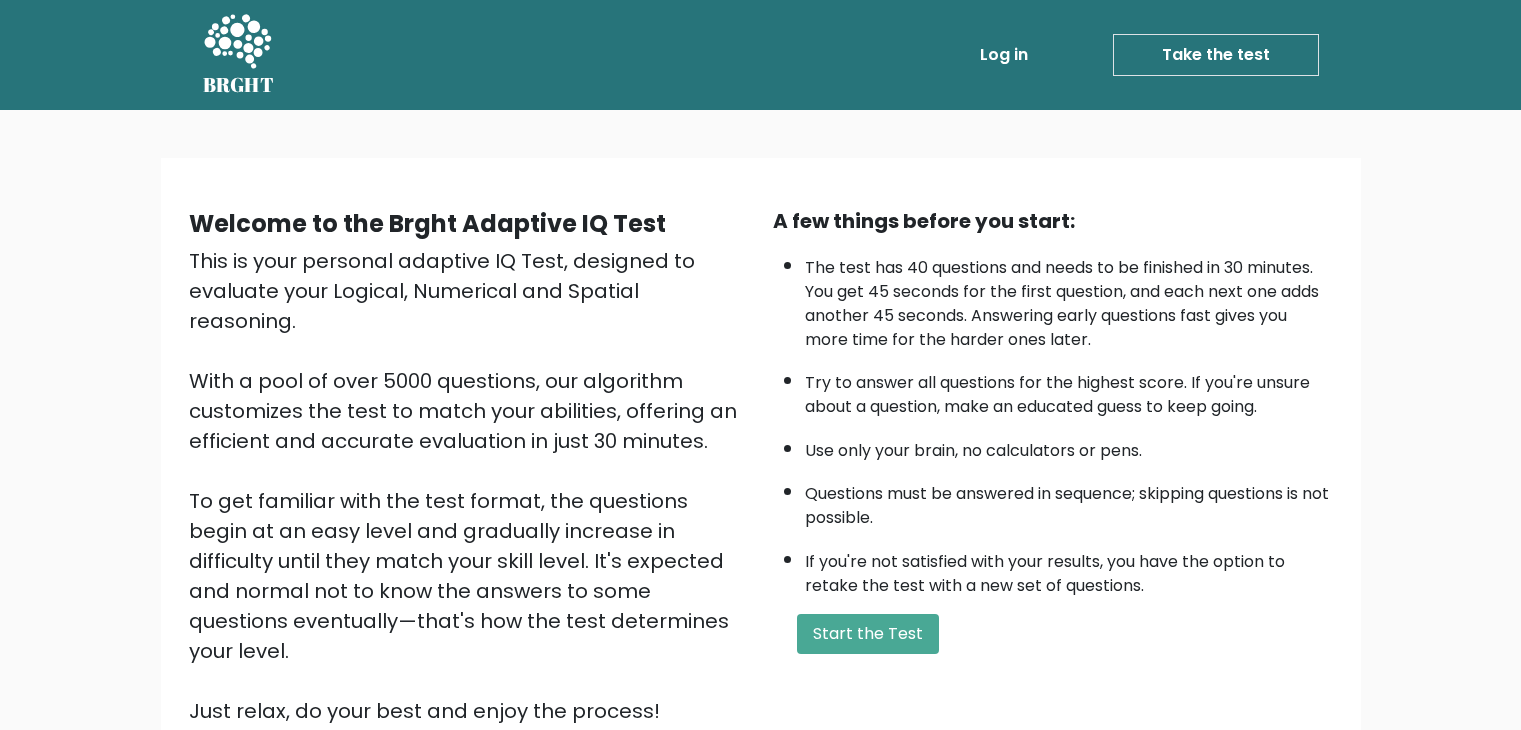 scroll, scrollTop: 0, scrollLeft: 0, axis: both 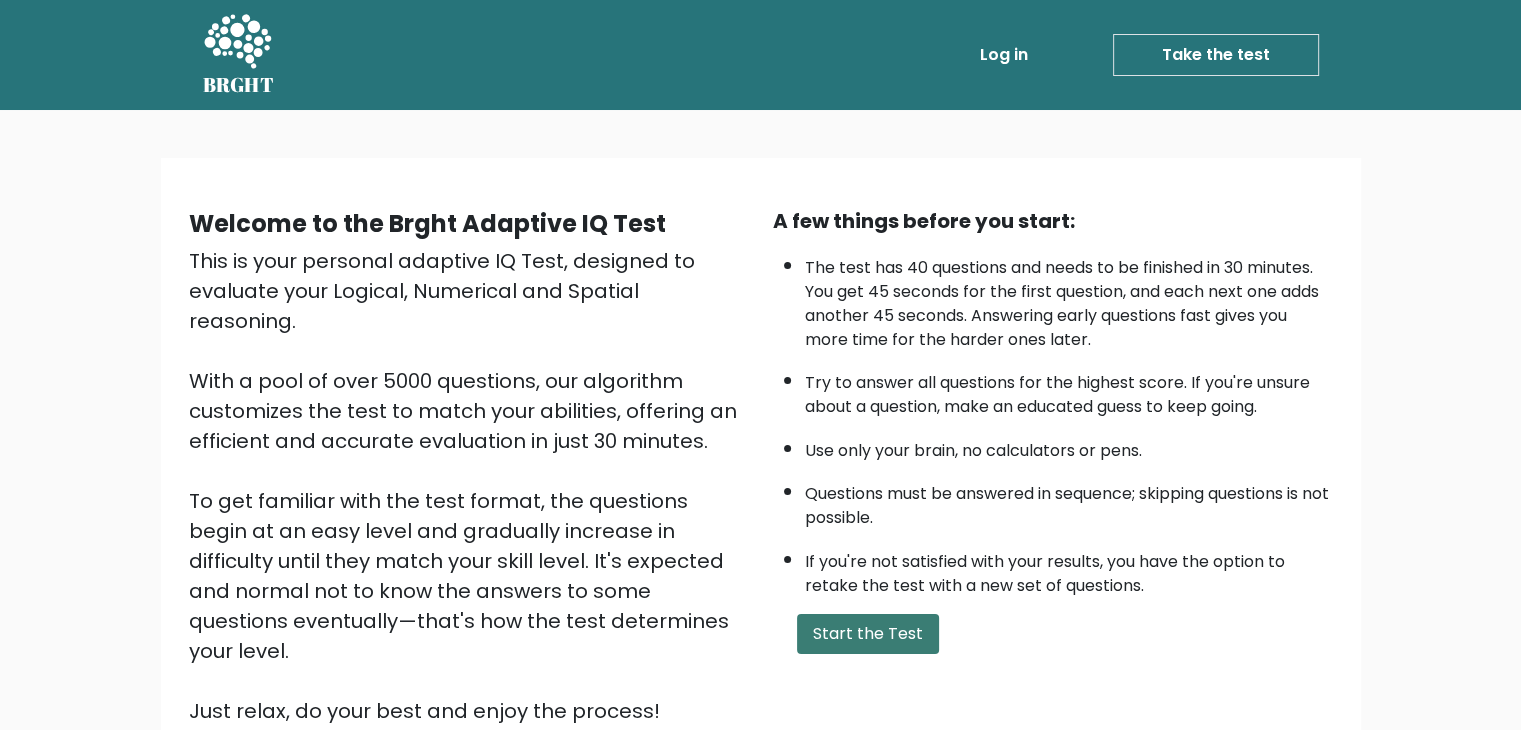 click on "Start the Test" at bounding box center (868, 634) 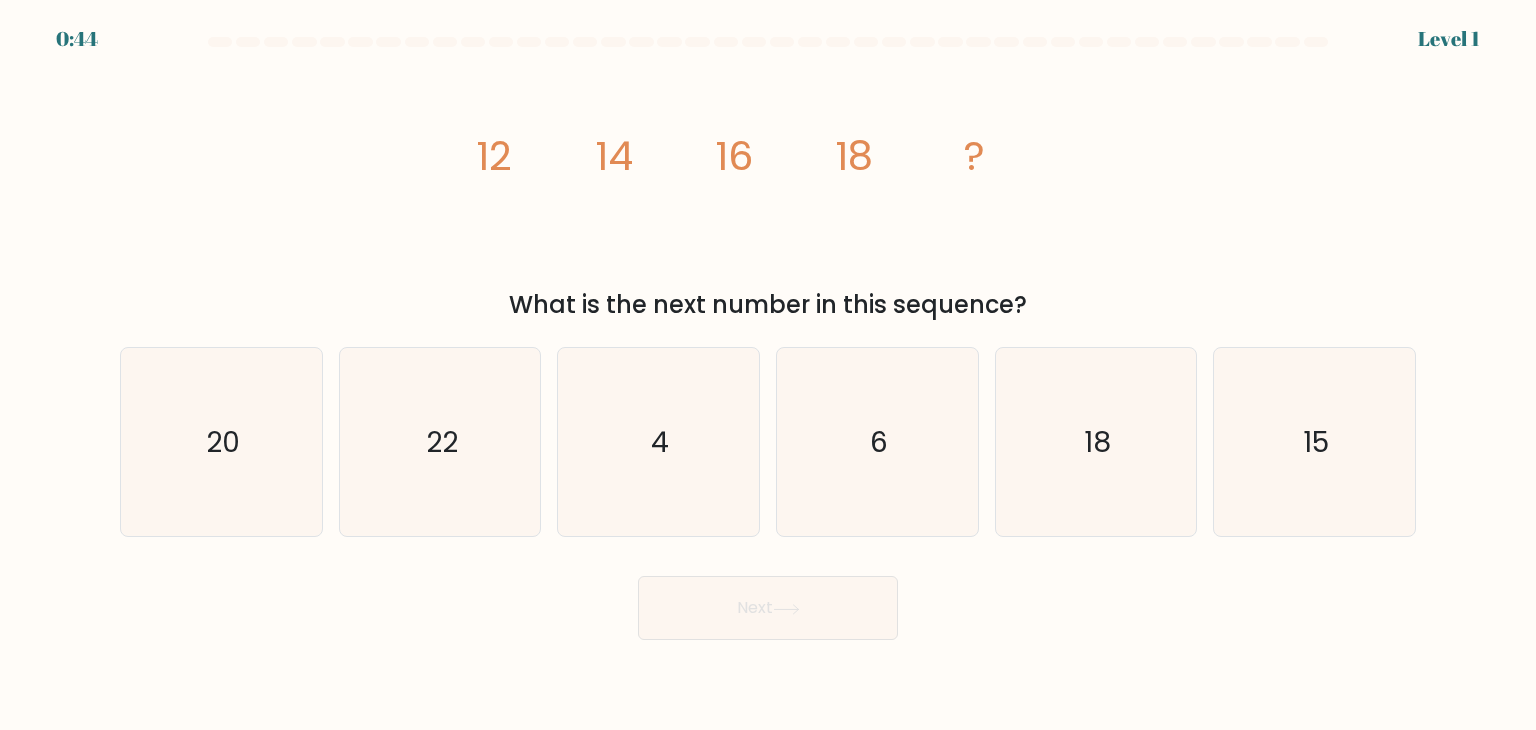 scroll, scrollTop: 0, scrollLeft: 0, axis: both 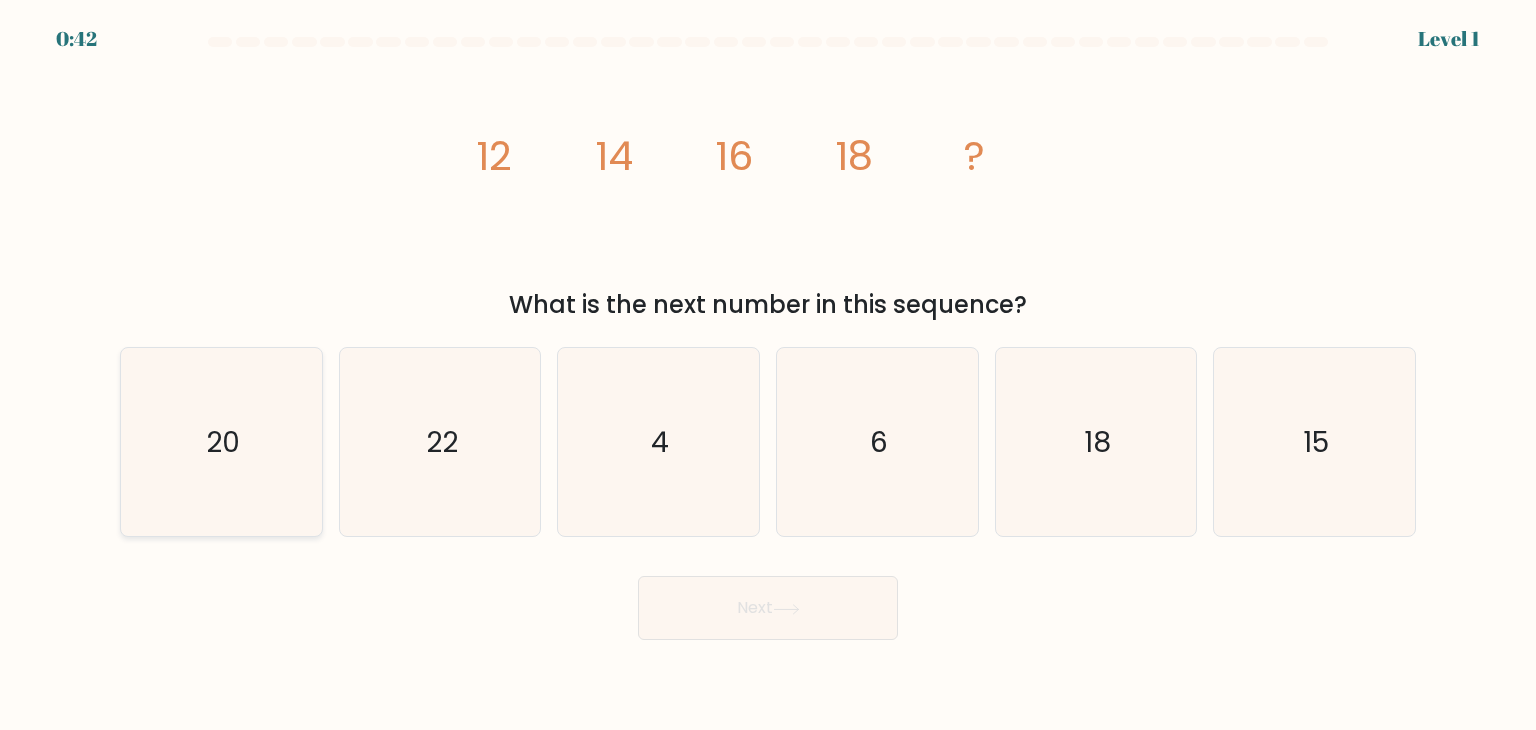 click on "20" 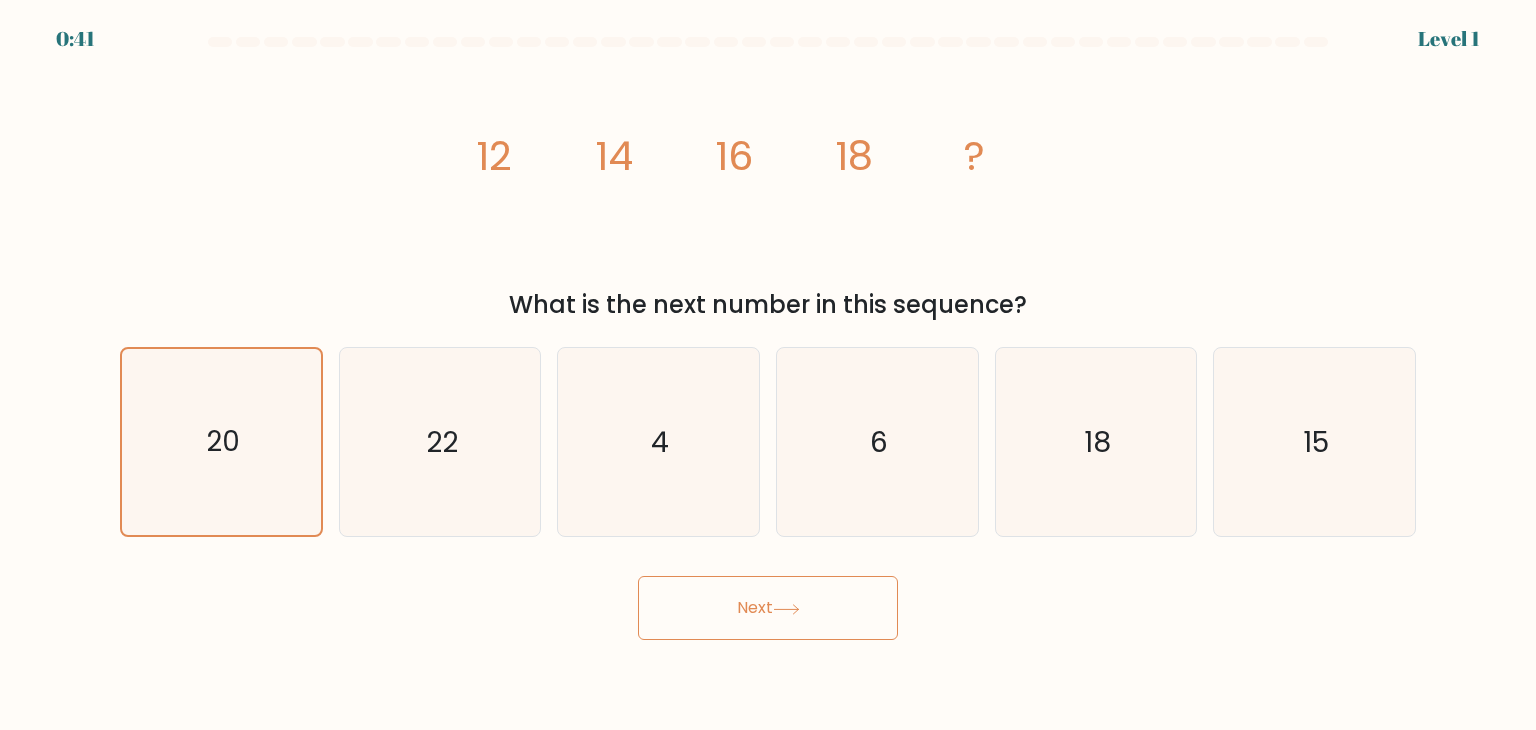 click on "Next" at bounding box center (768, 608) 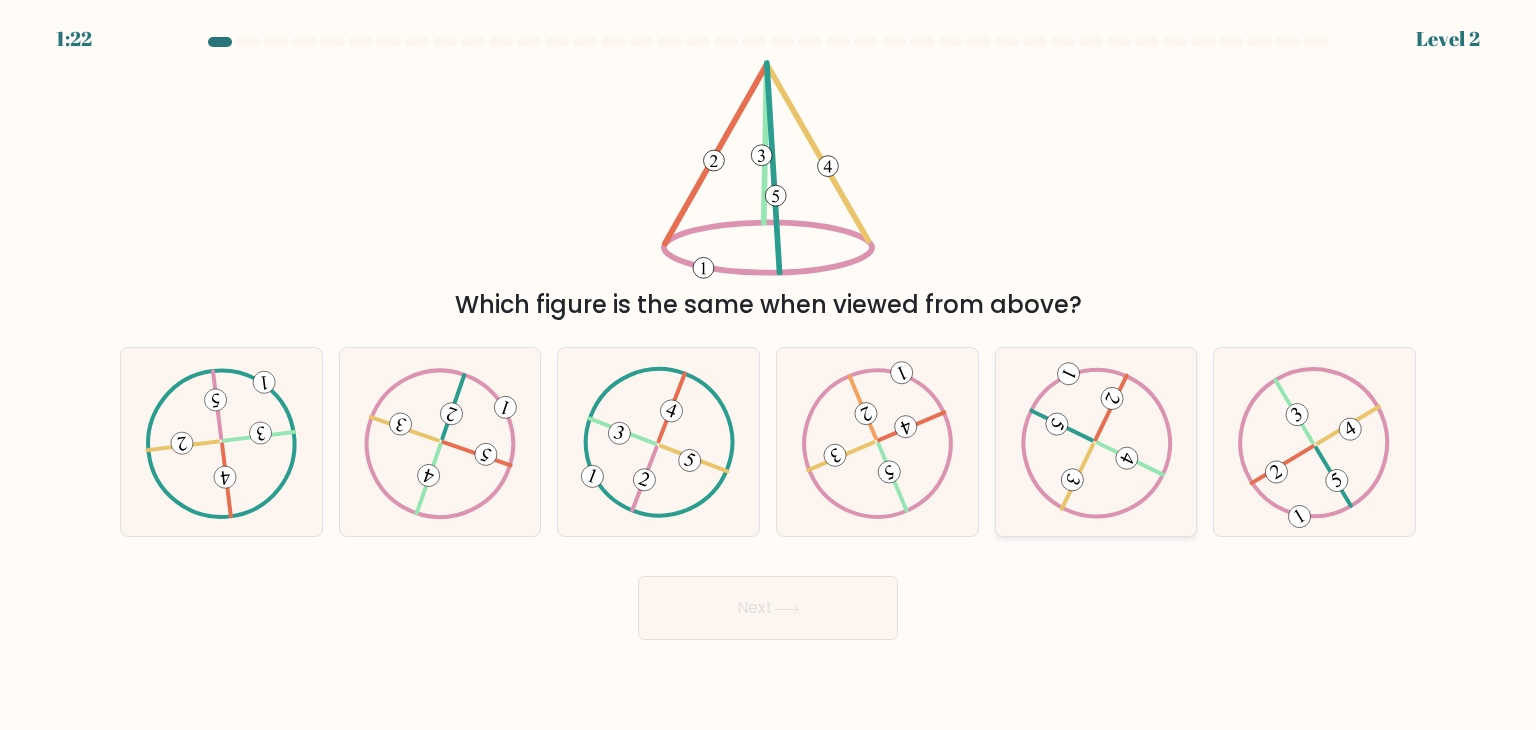 click 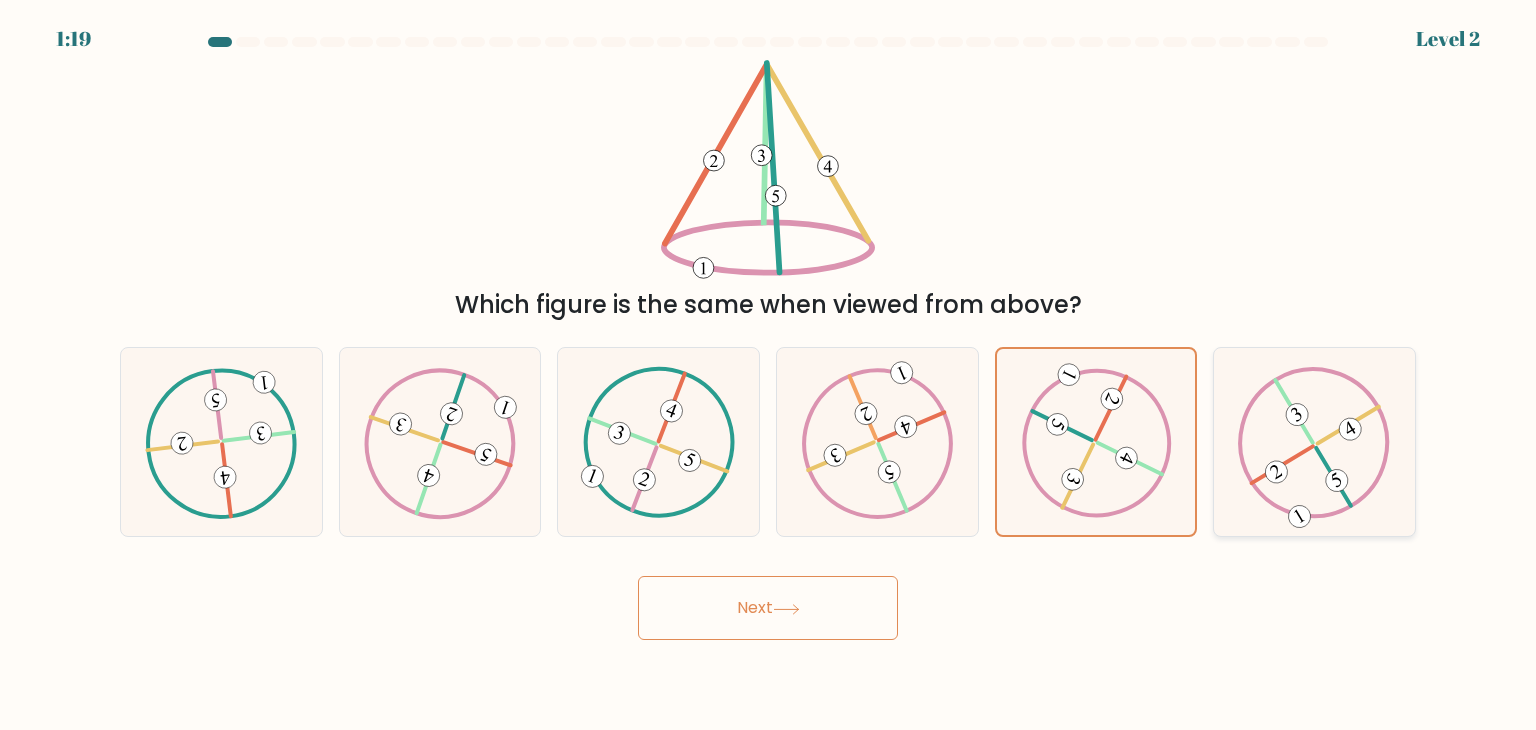 click 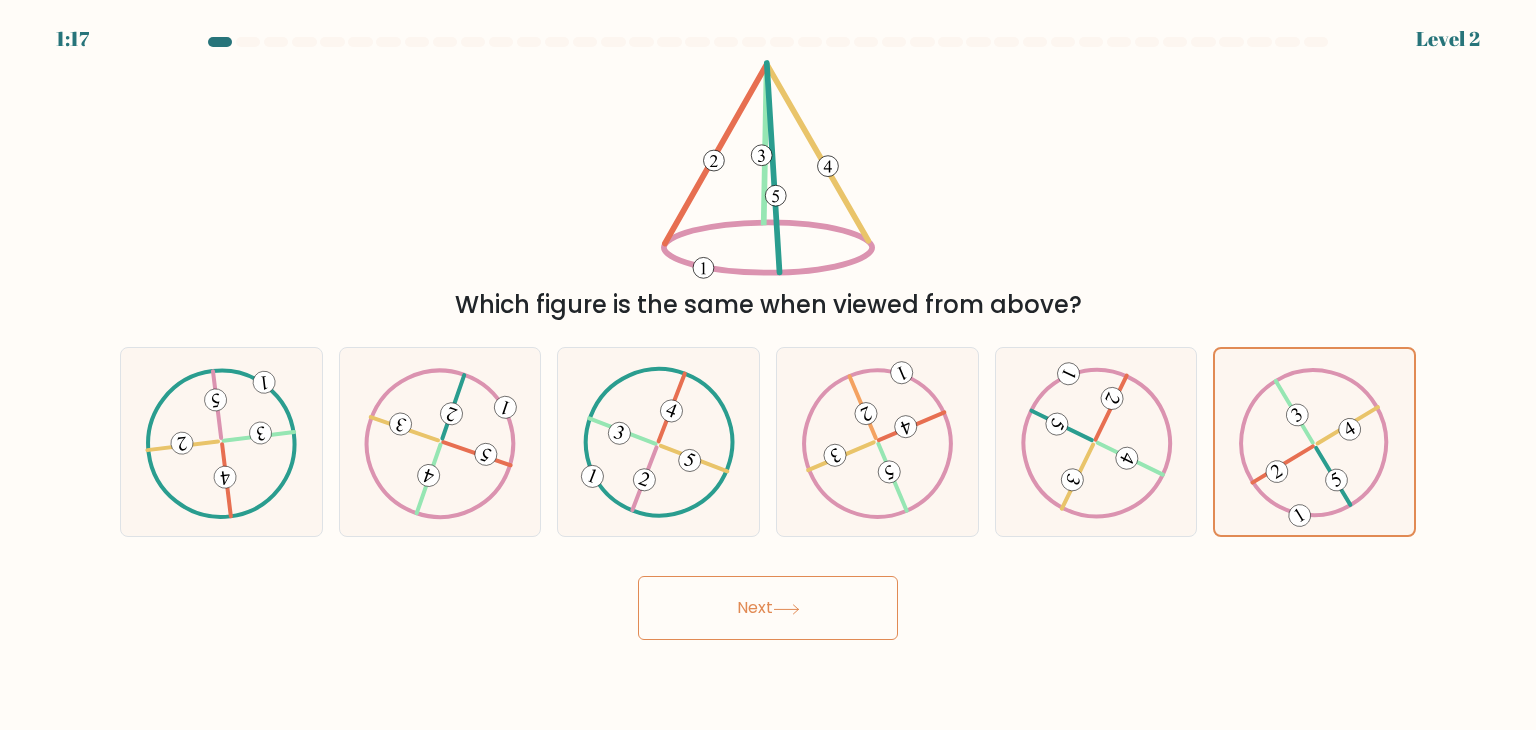 click on "Next" at bounding box center [768, 608] 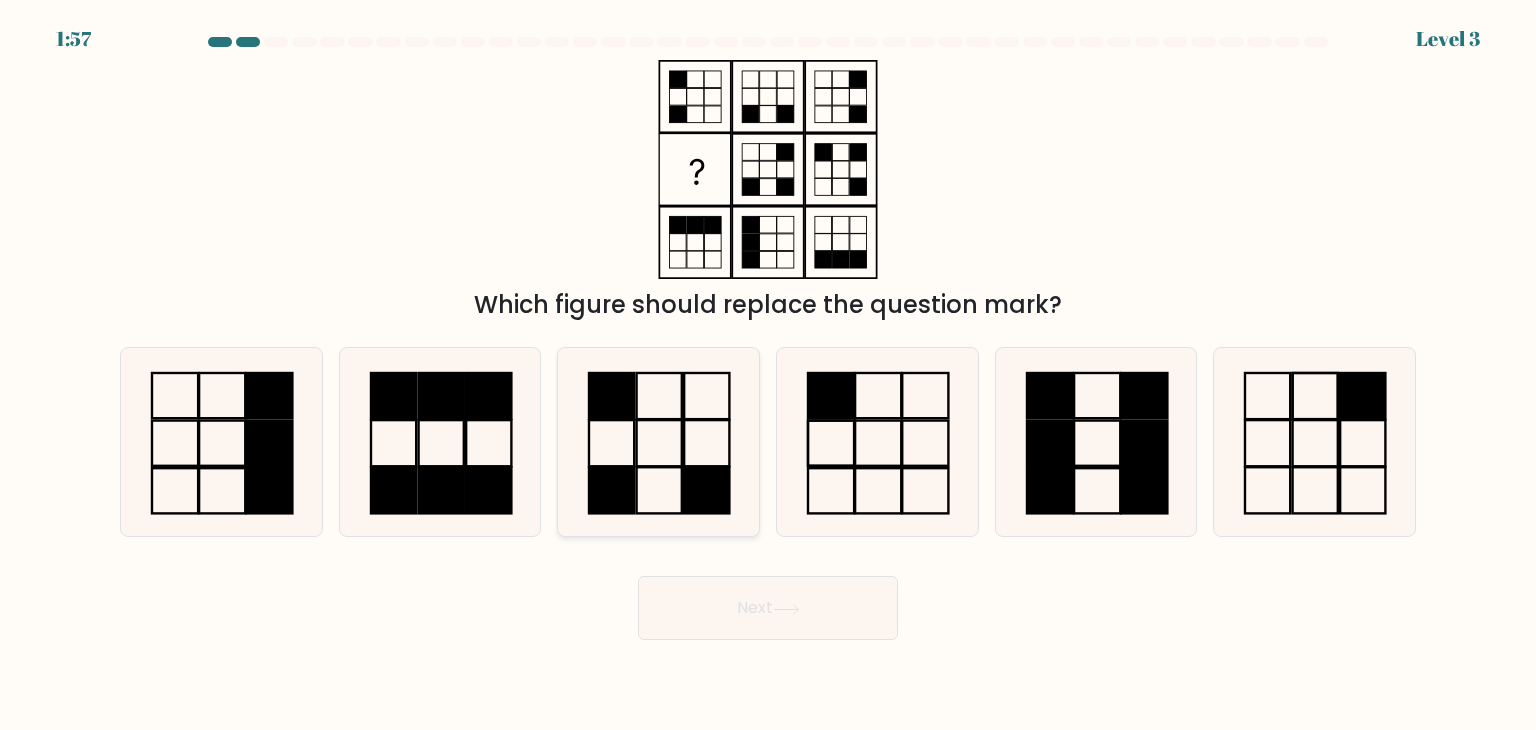 click 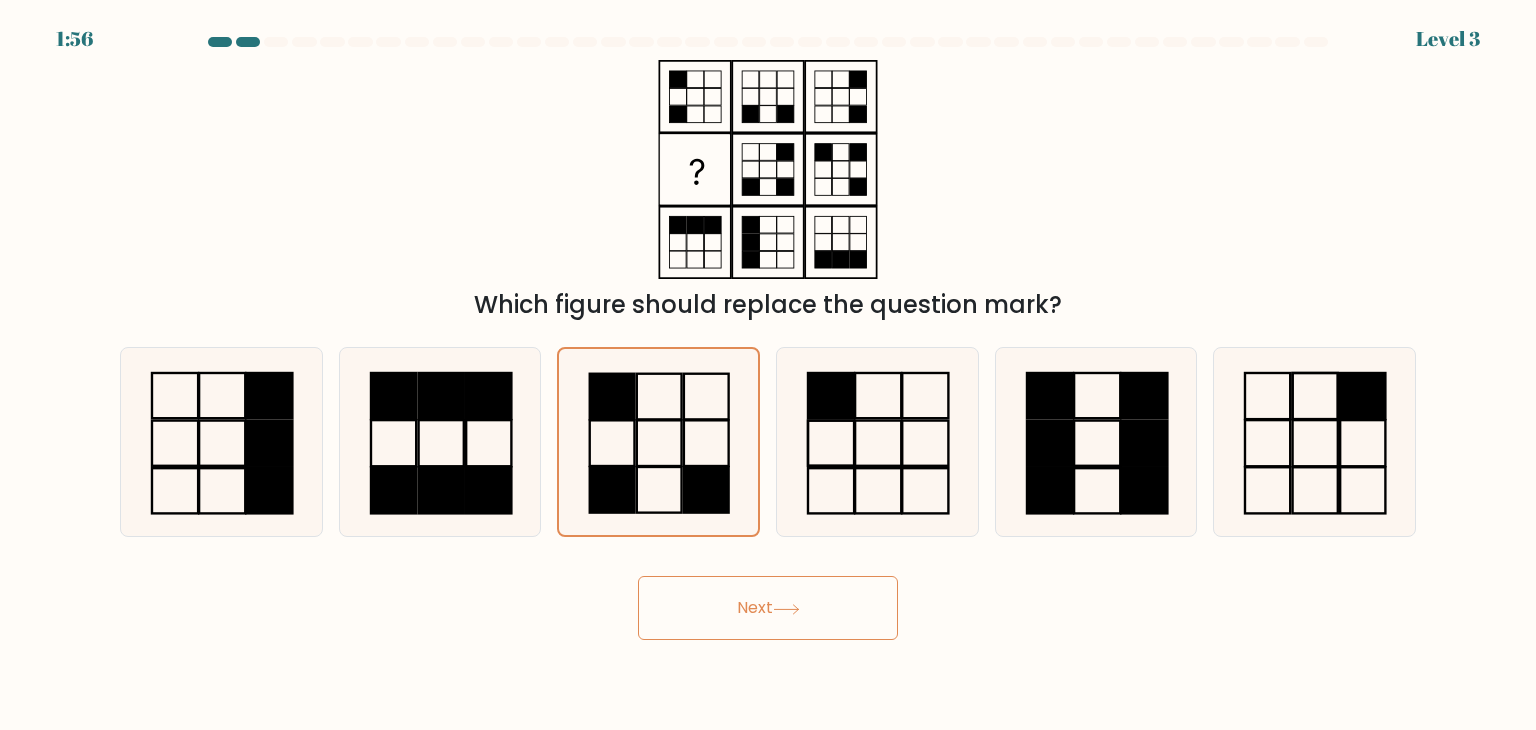 click 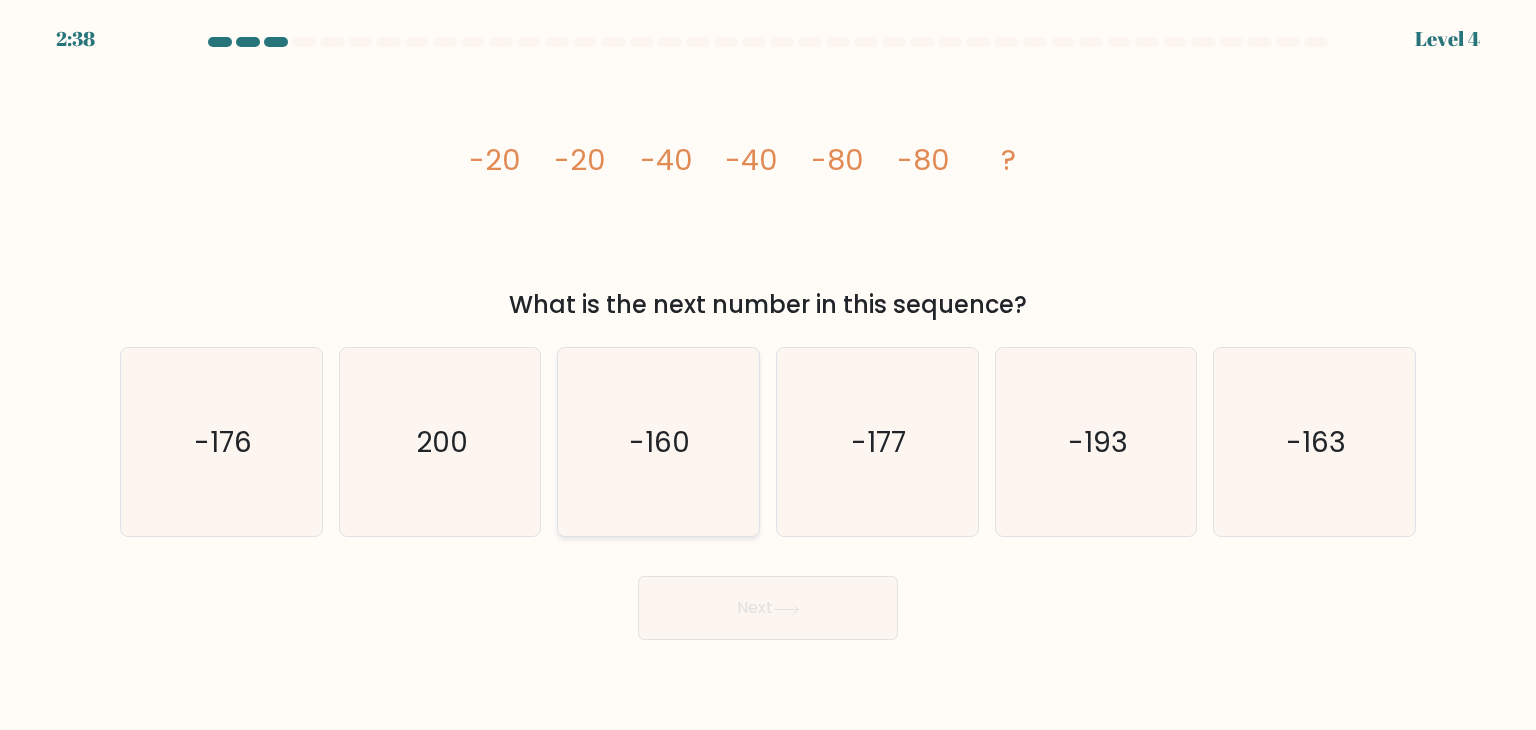 click on "-160" 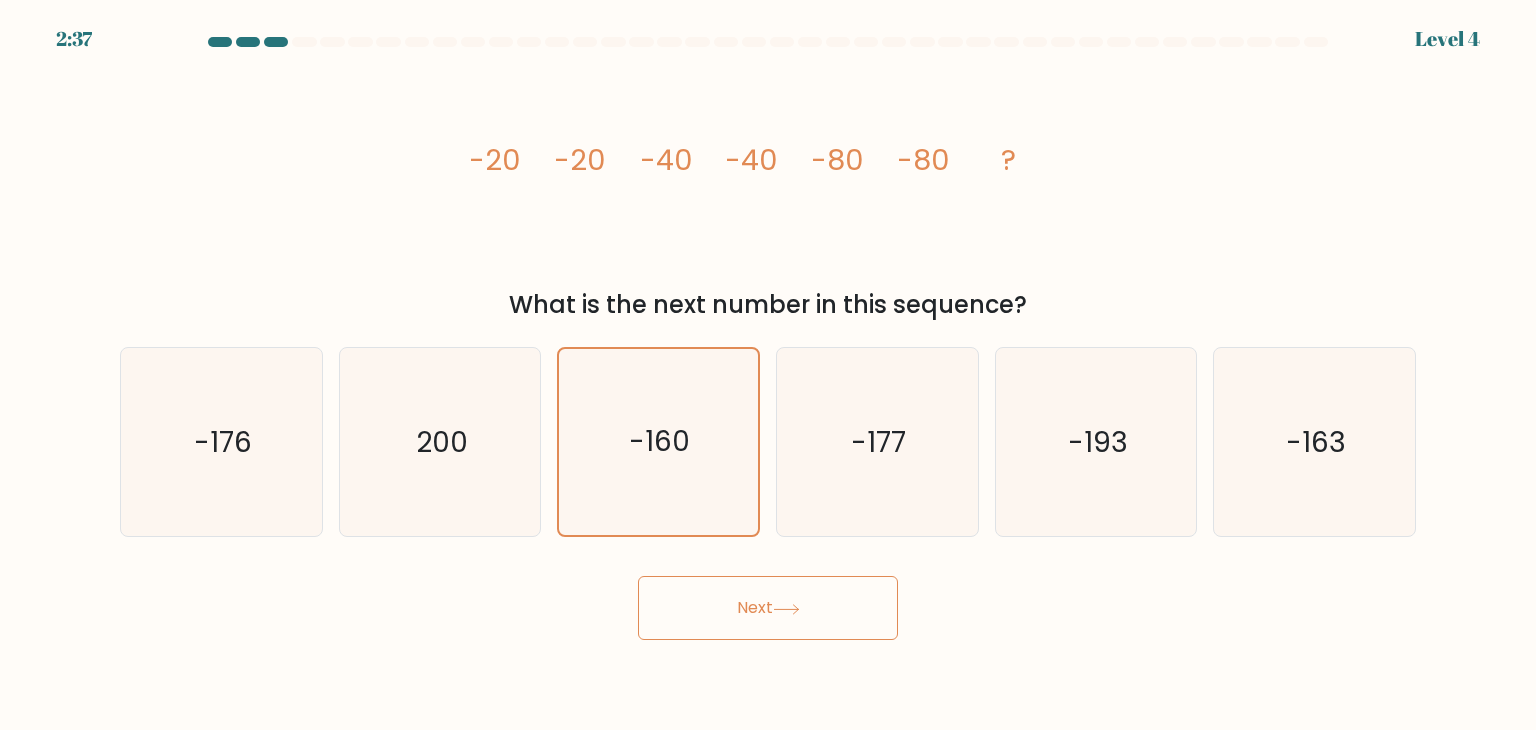click on "Next" at bounding box center [768, 608] 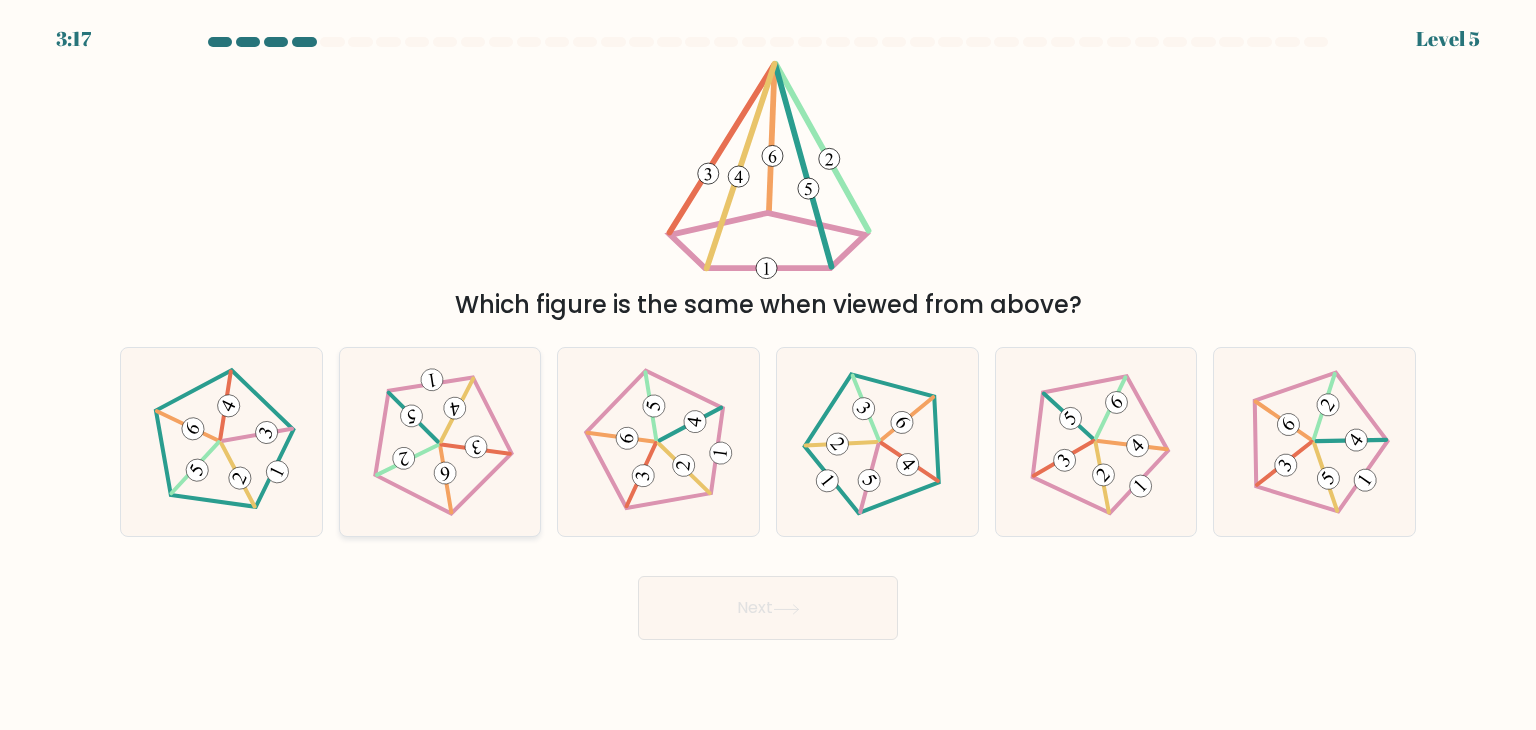 click 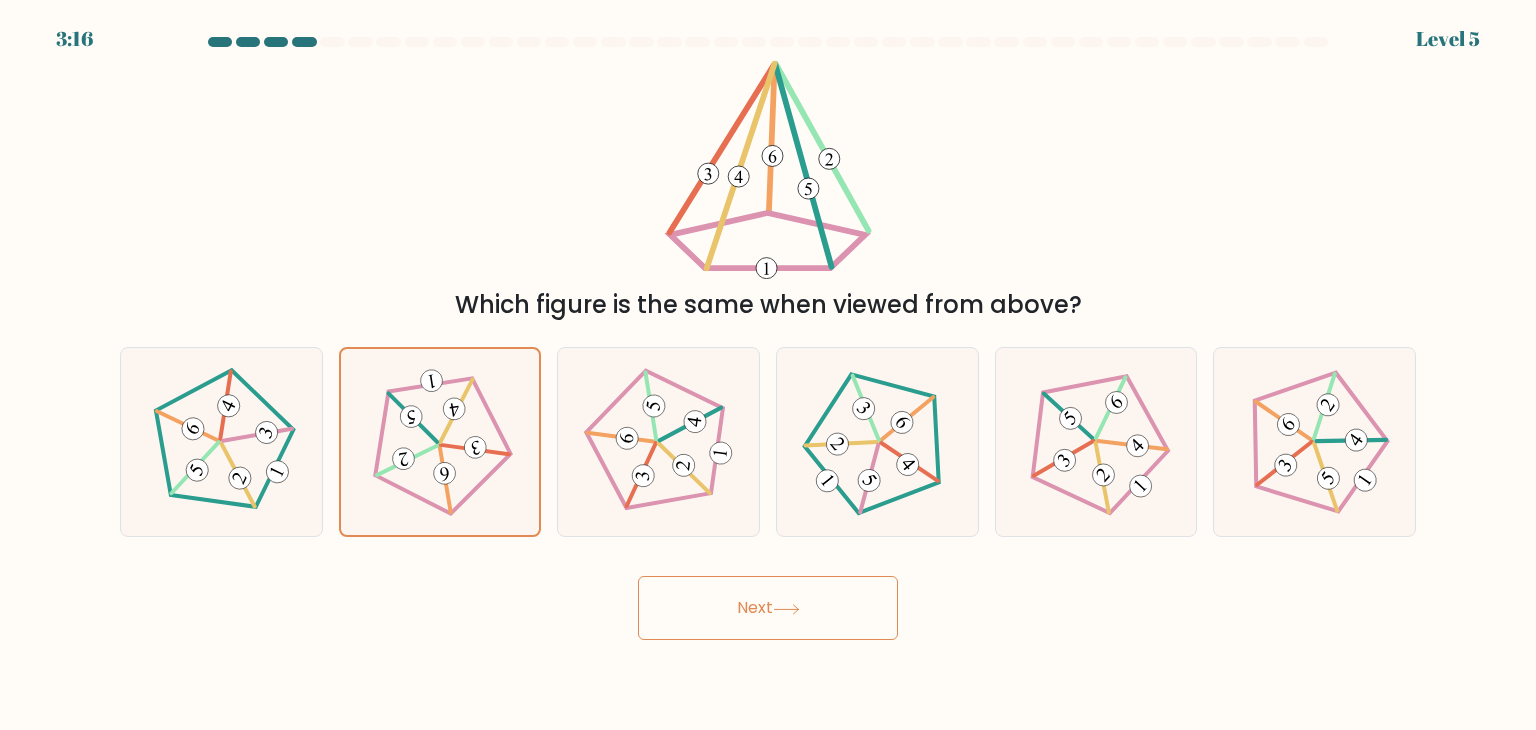 click on "Next" at bounding box center (768, 608) 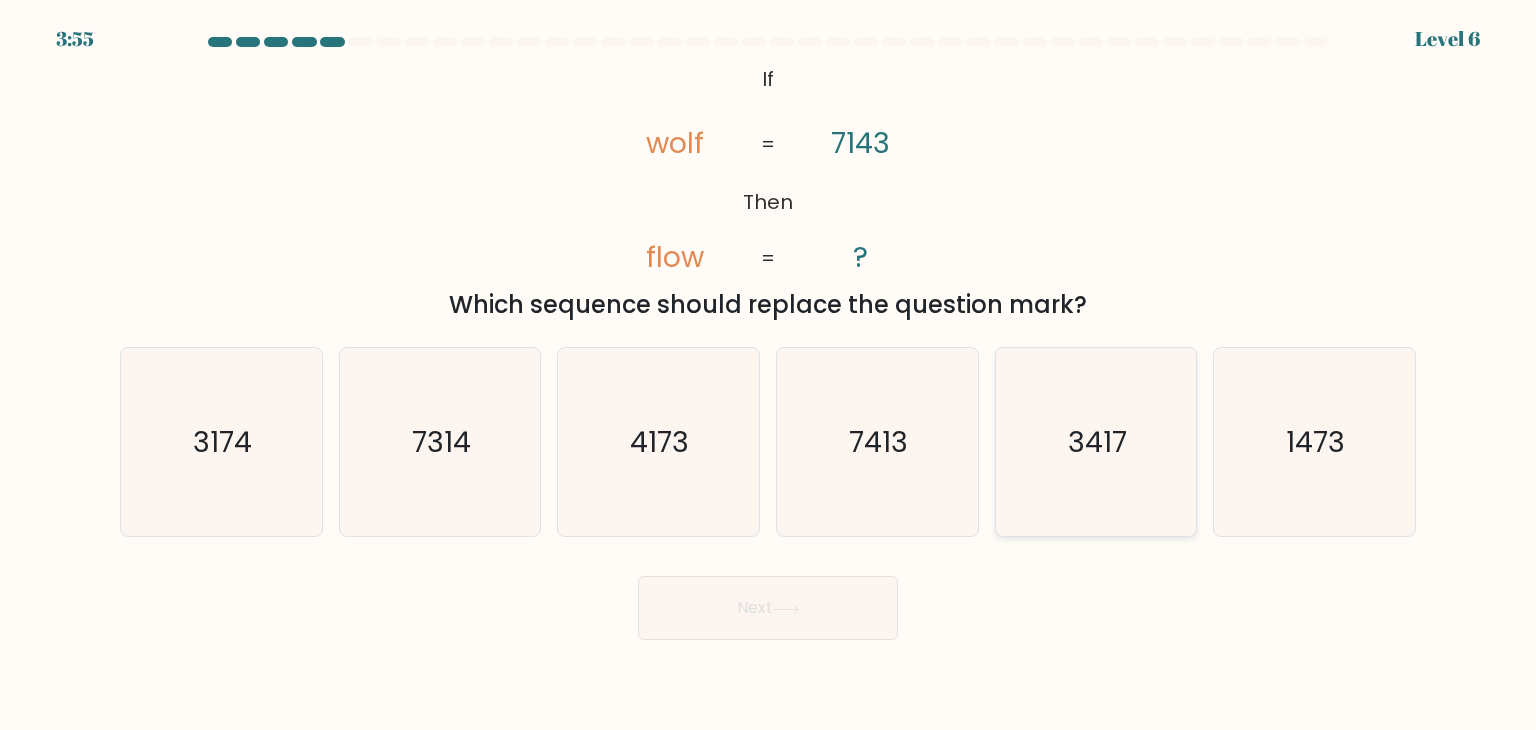click on "3417" 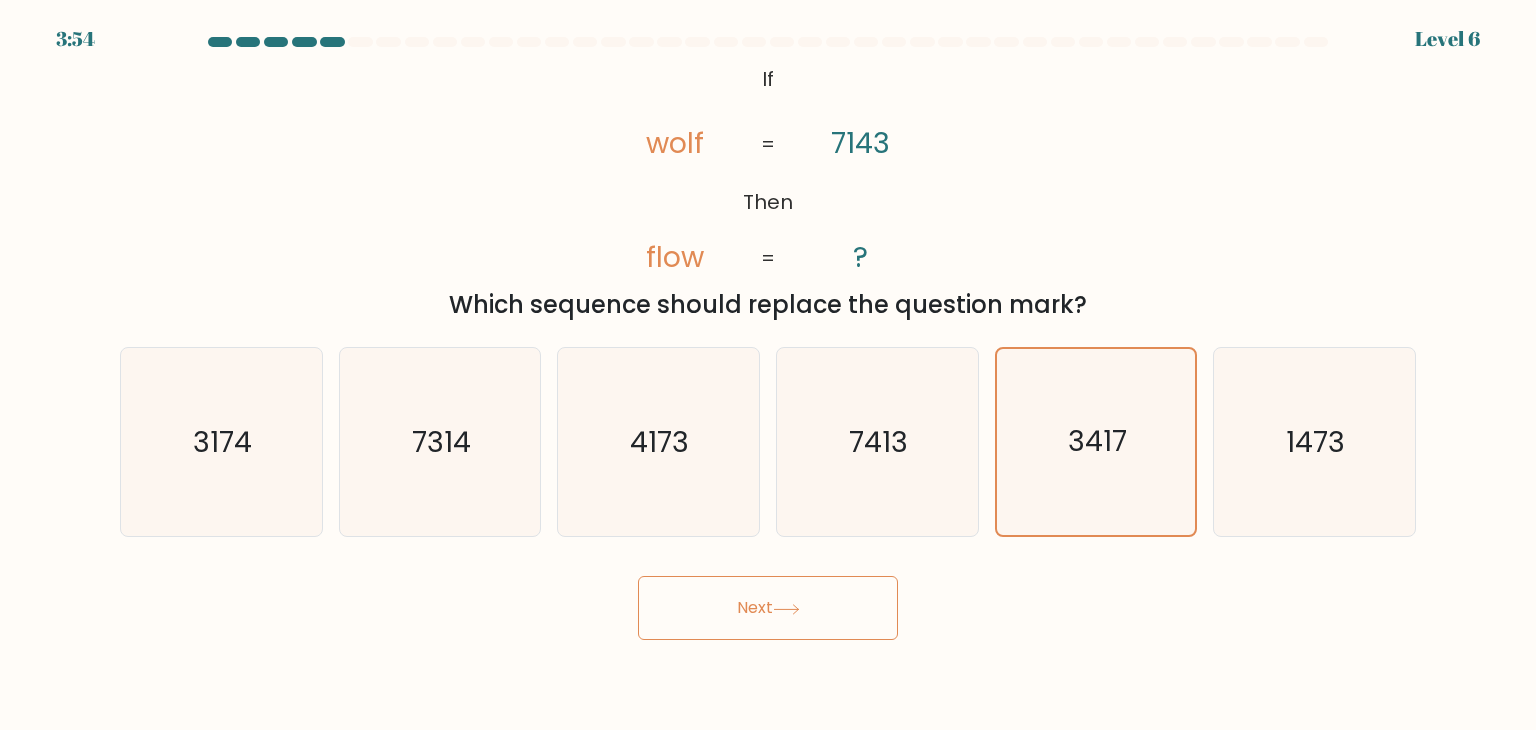 click on "Next" at bounding box center (768, 608) 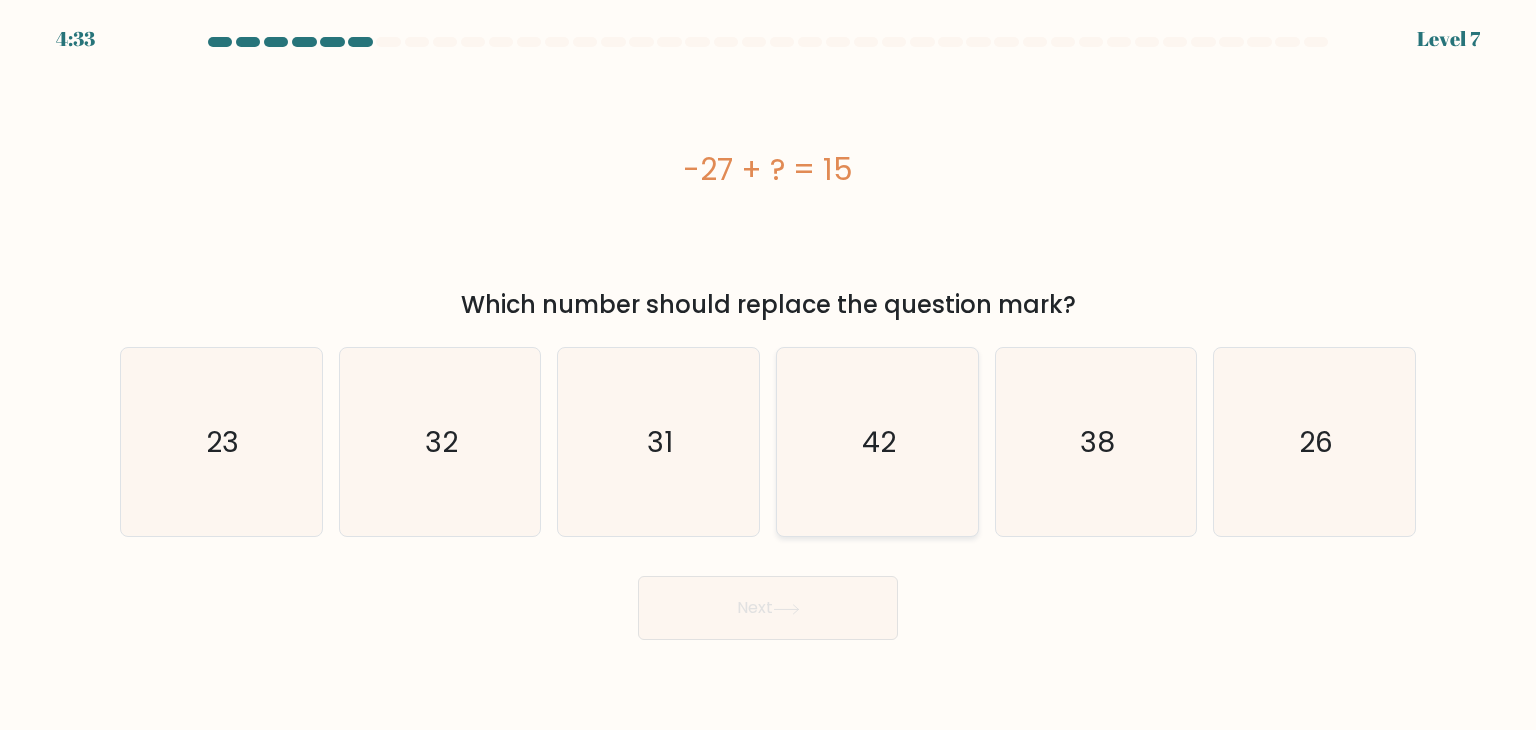 click on "42" 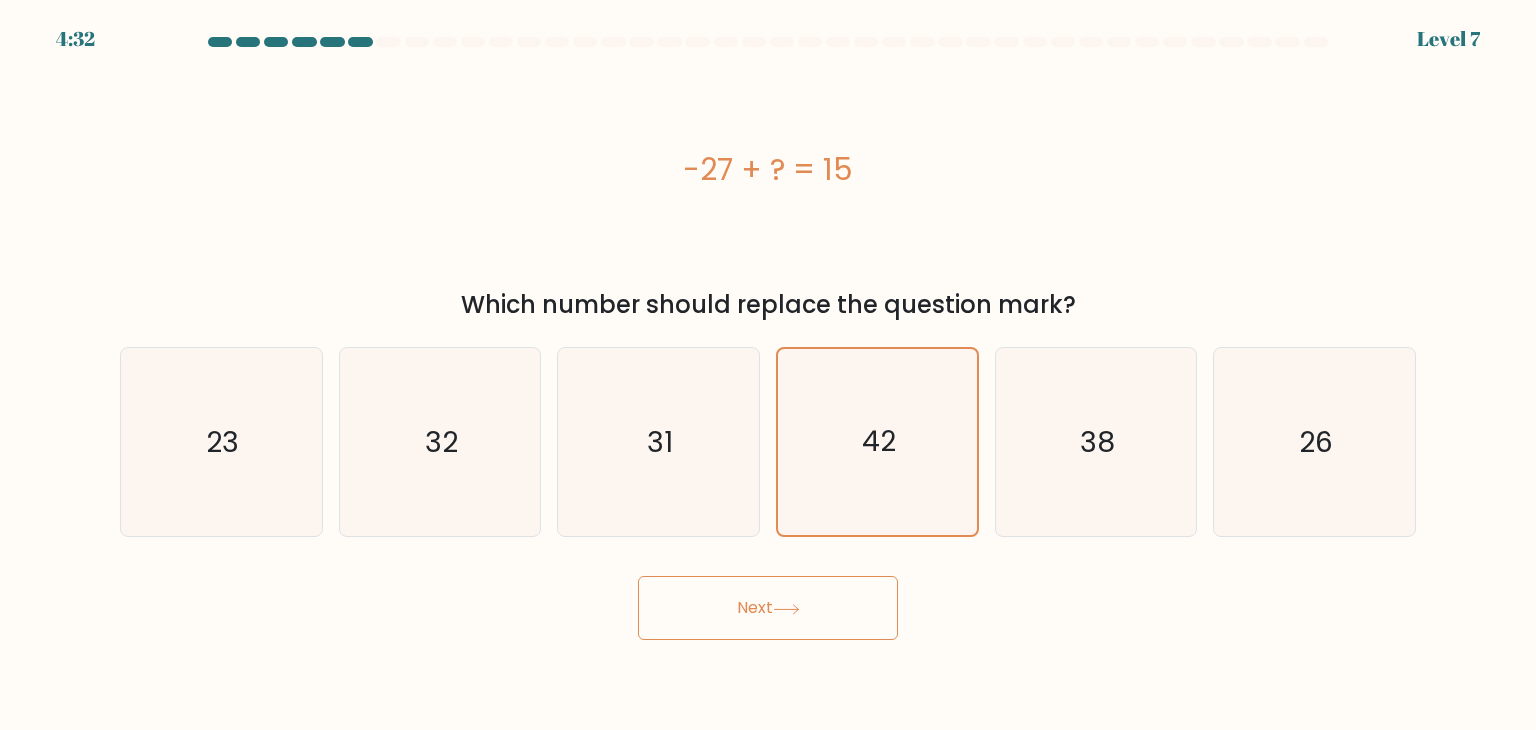 click on "Next" at bounding box center (768, 608) 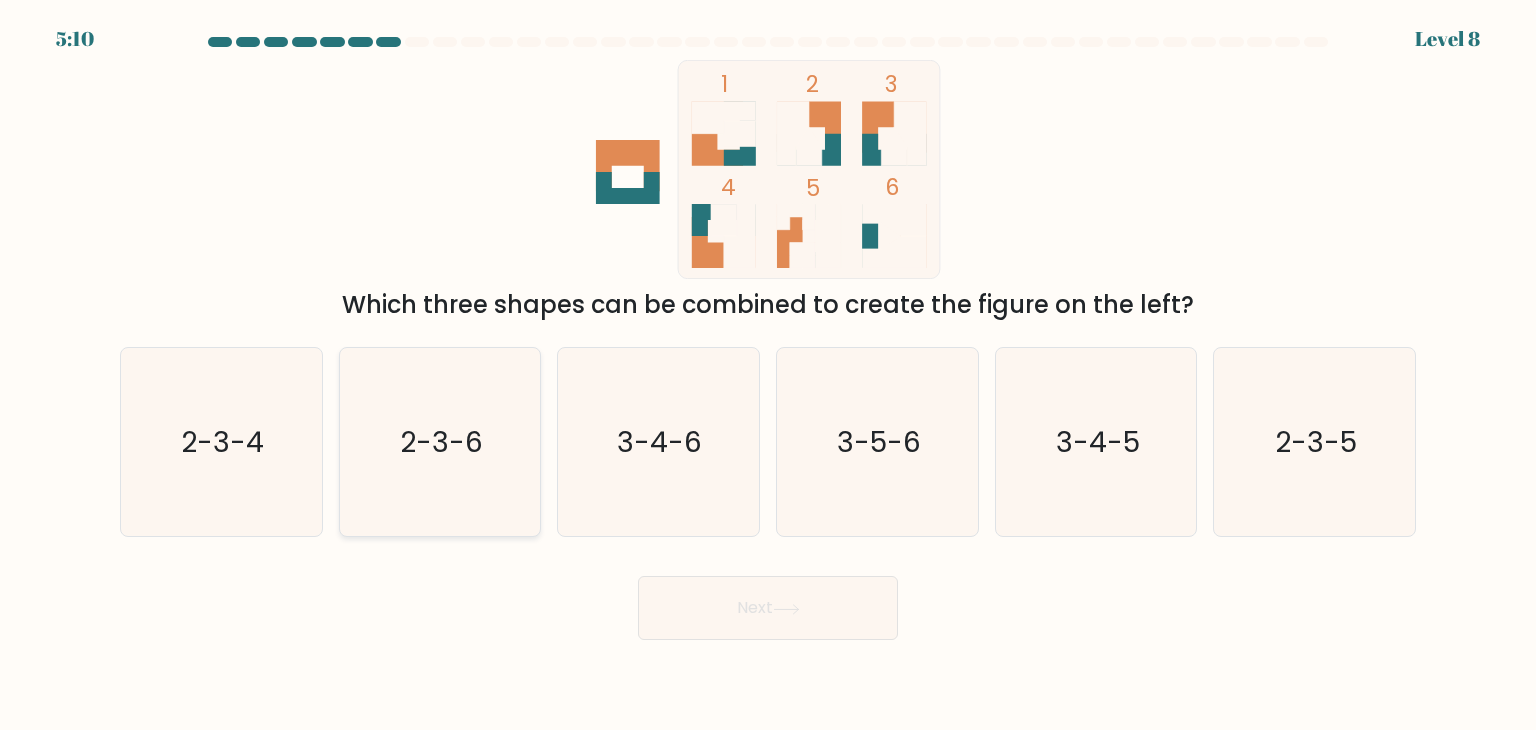 click on "2-3-6" 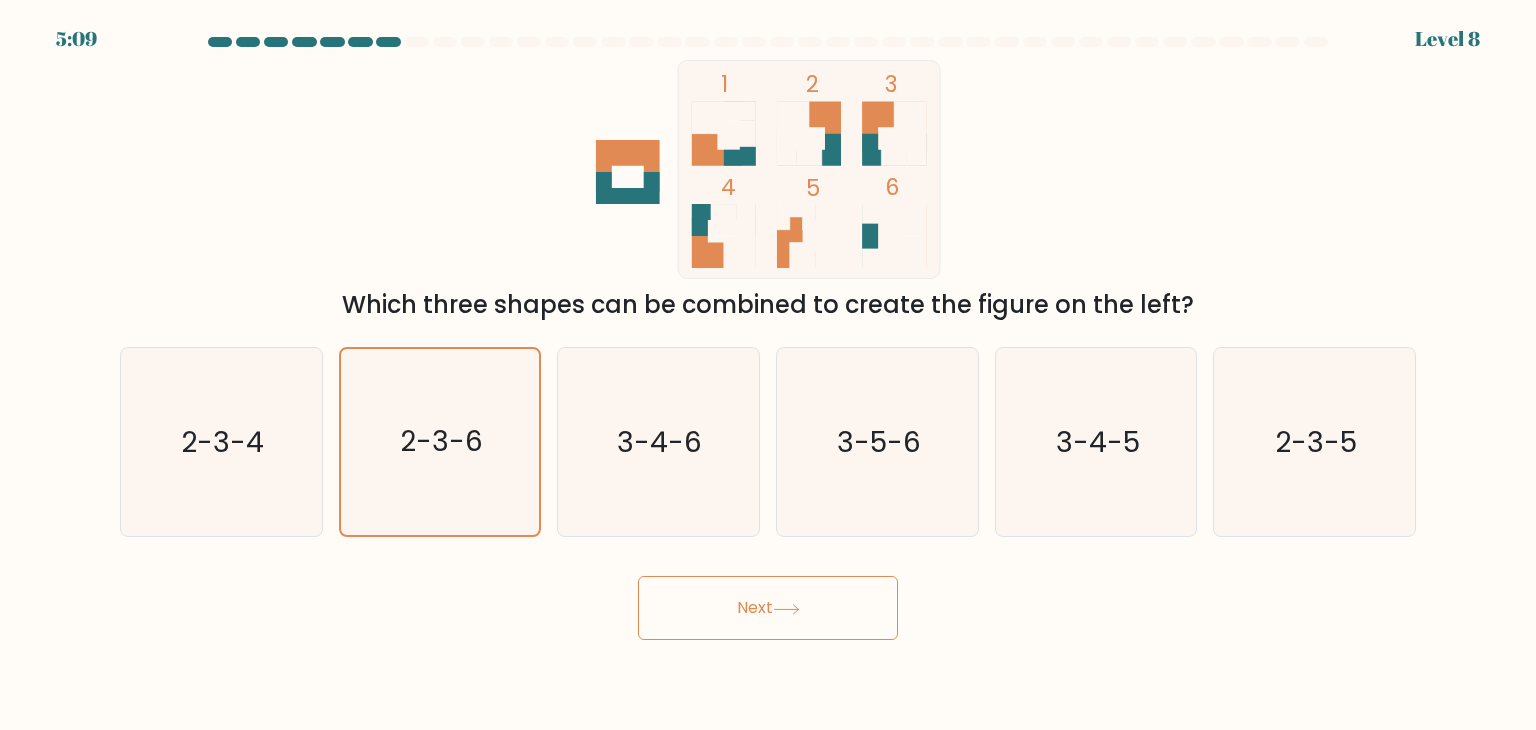 click on "Next" at bounding box center [768, 608] 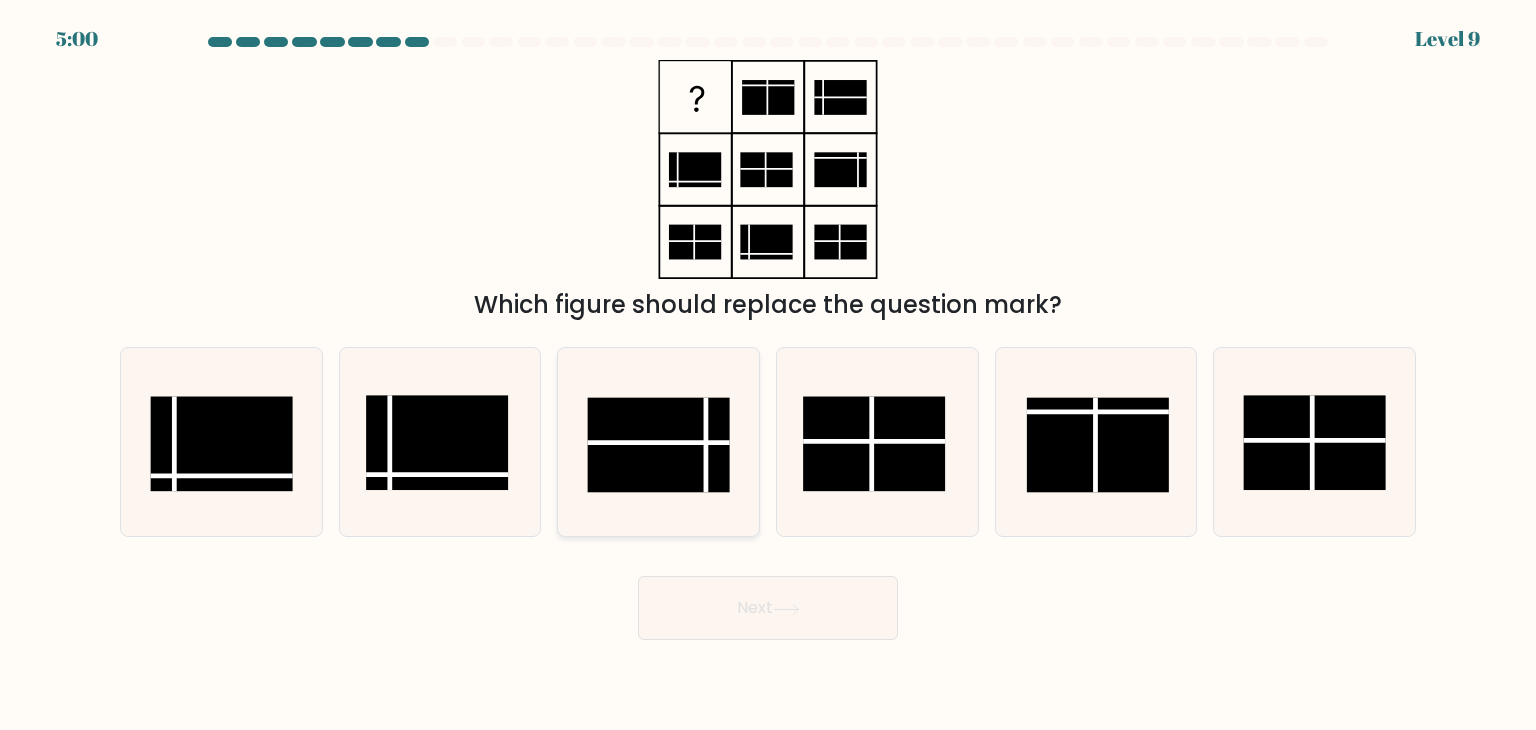 click 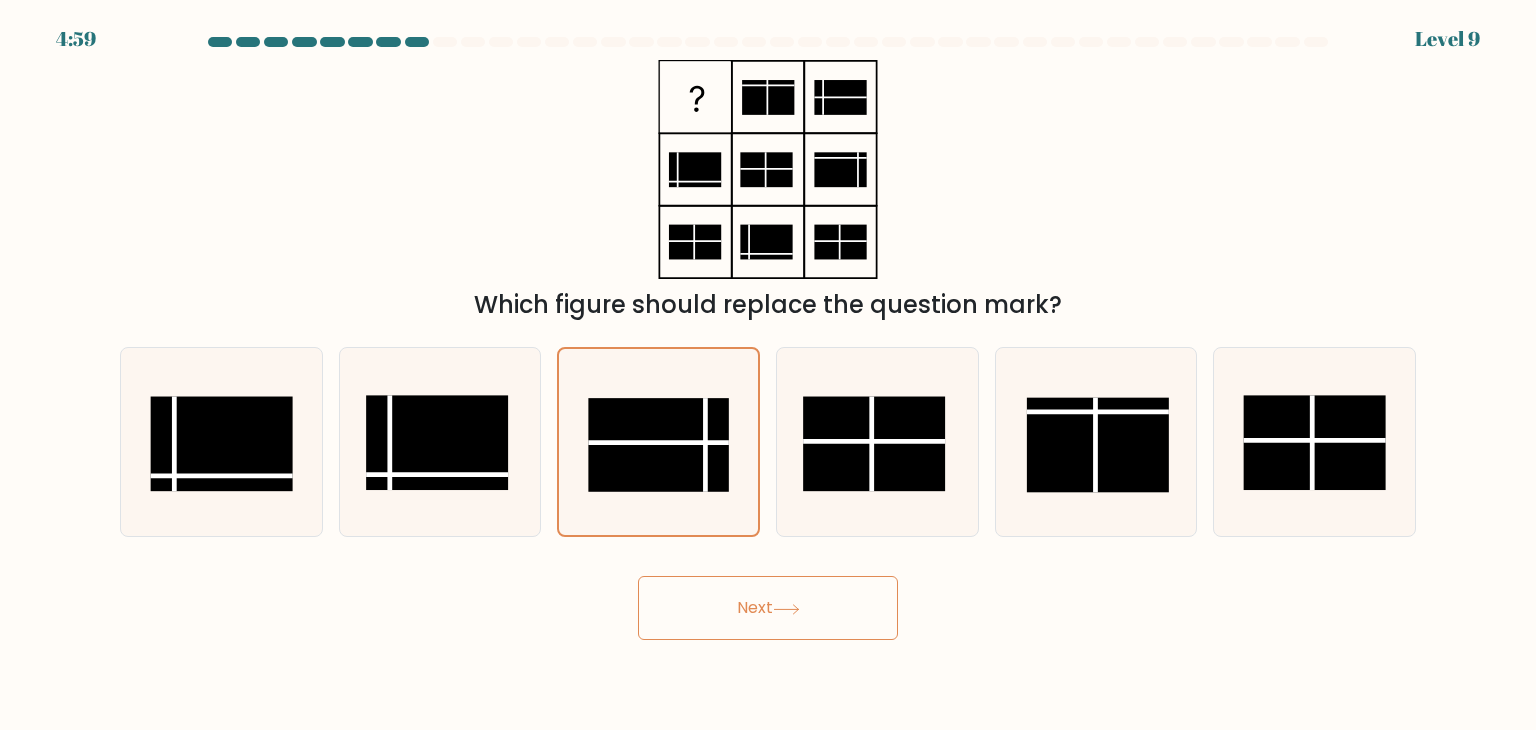 click on "Next" at bounding box center (768, 608) 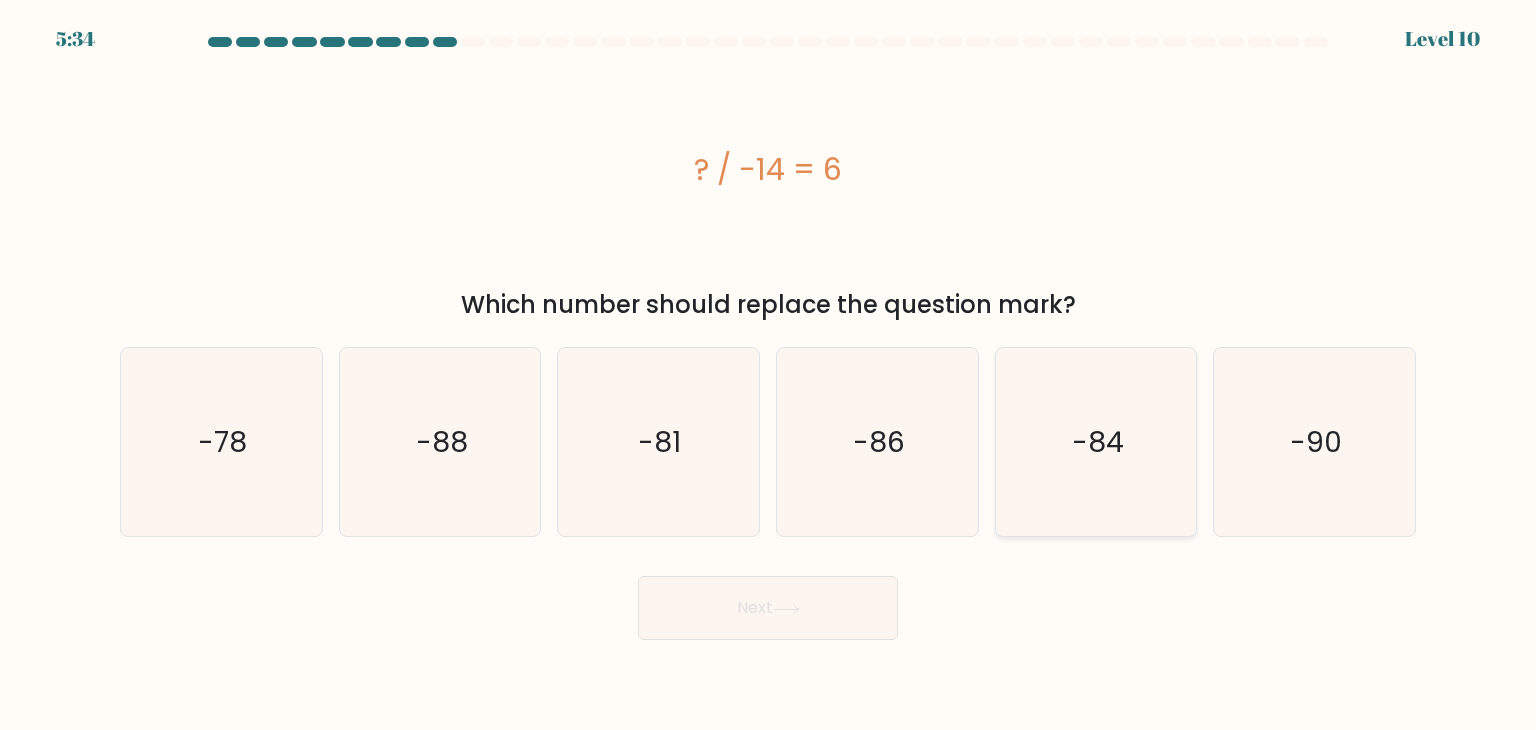 click on "-84" 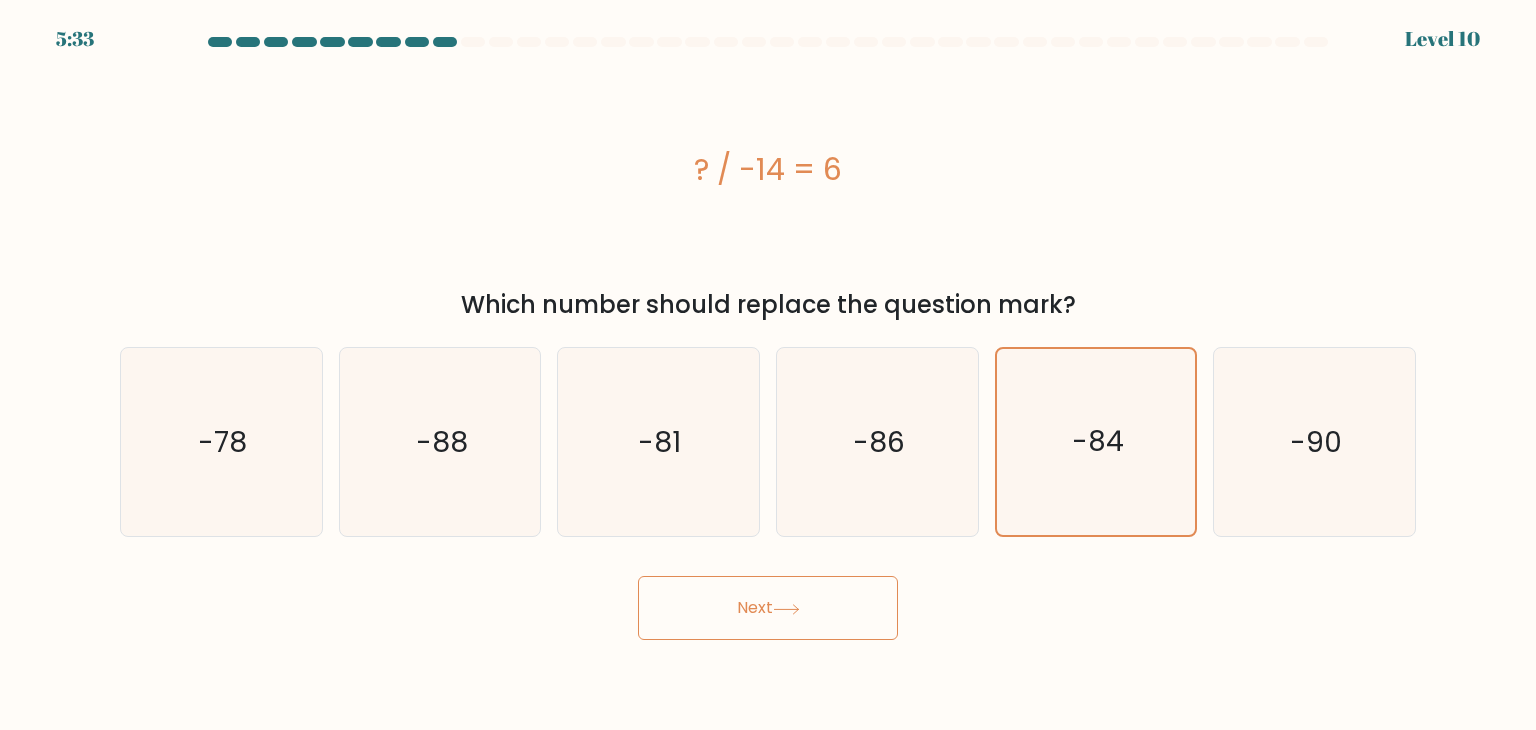 click on "Next" at bounding box center [768, 608] 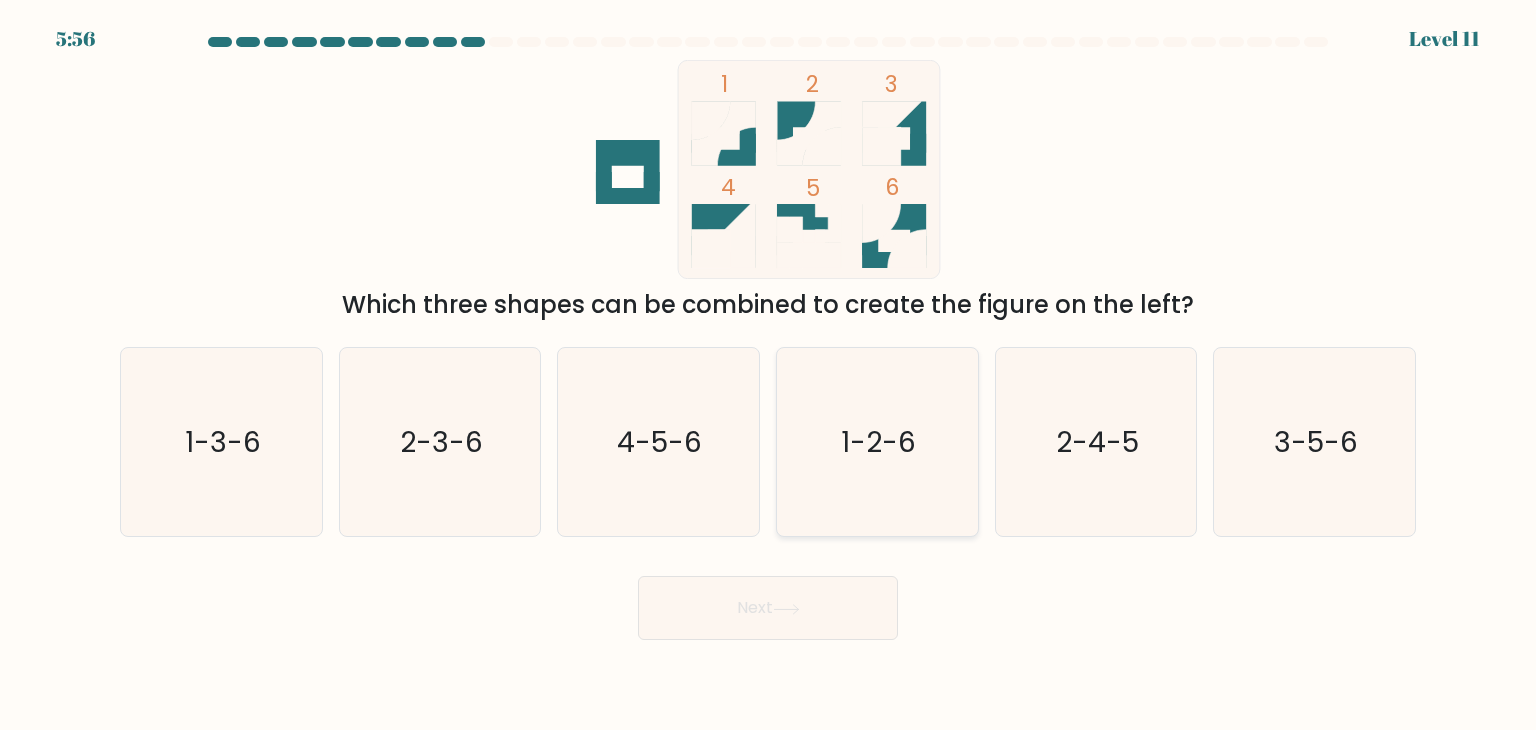 click on "1-2-6" 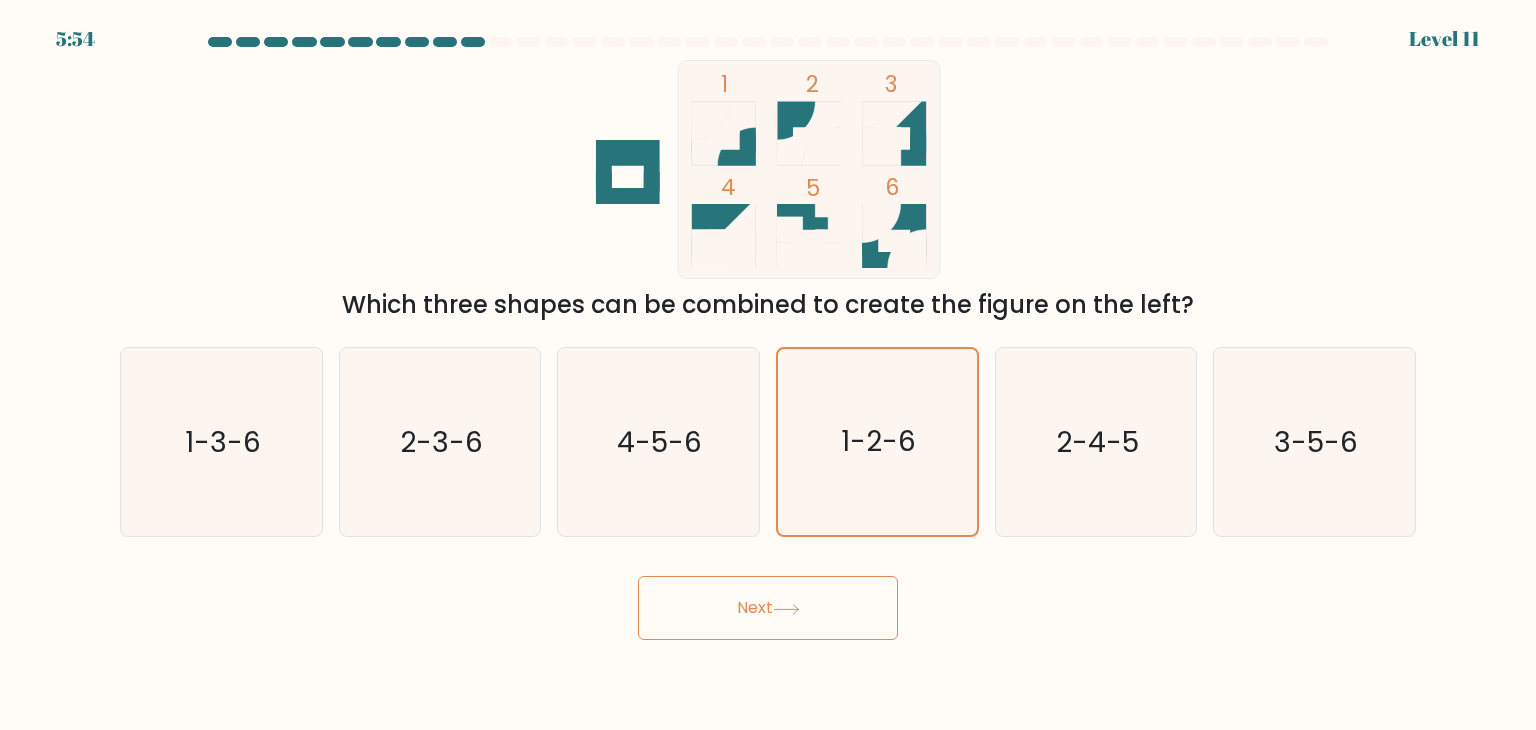 click on "Next" at bounding box center (768, 608) 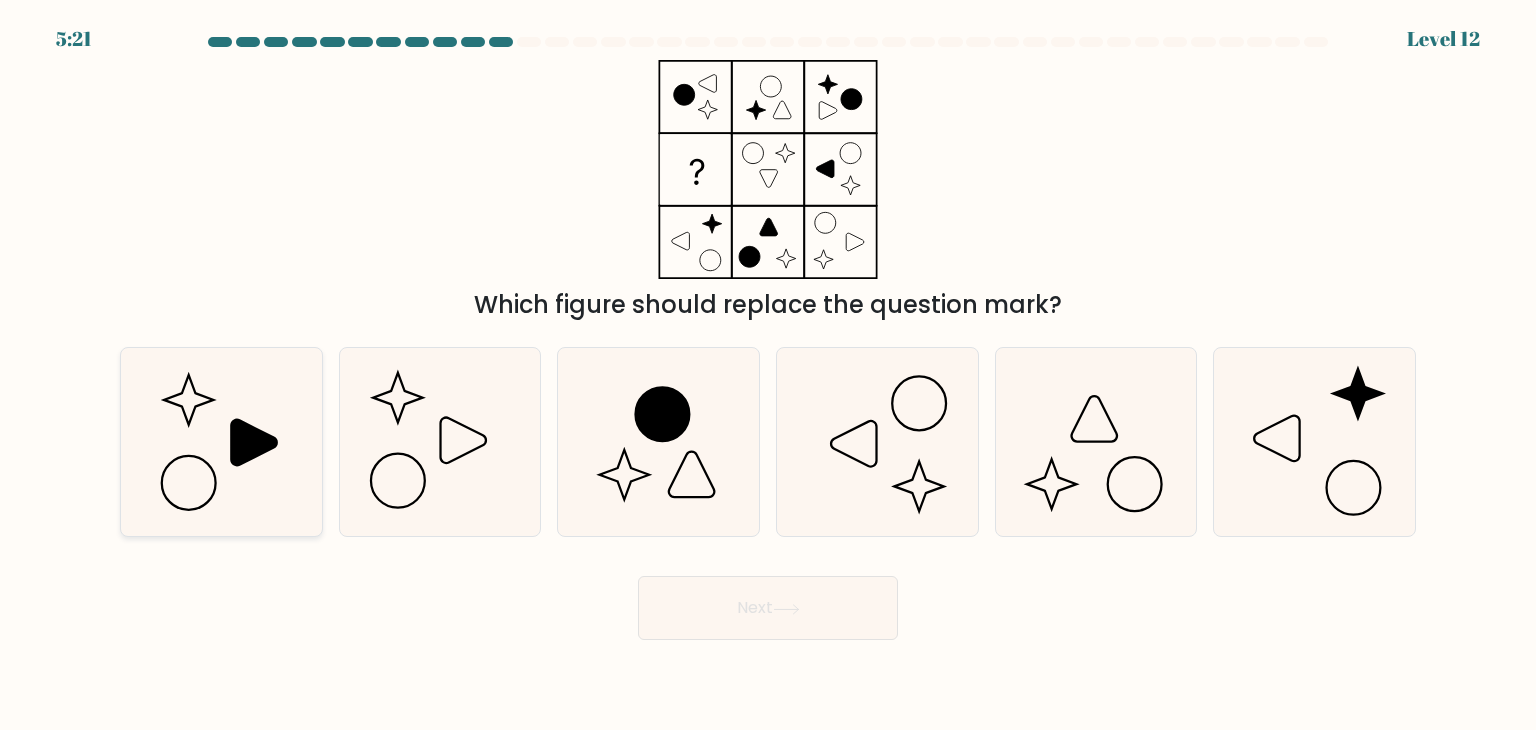 click 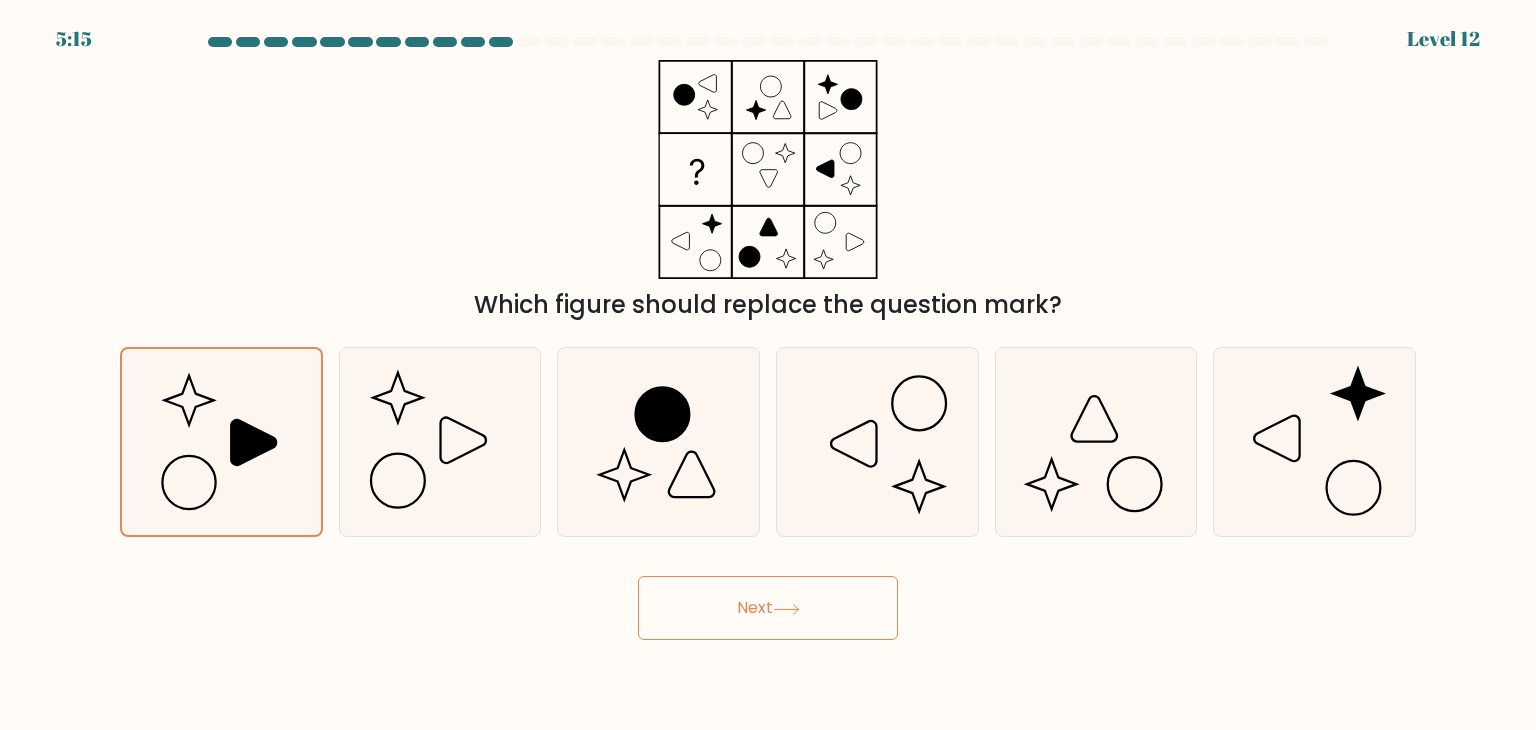 click on "5:15
Level 12" at bounding box center (768, 365) 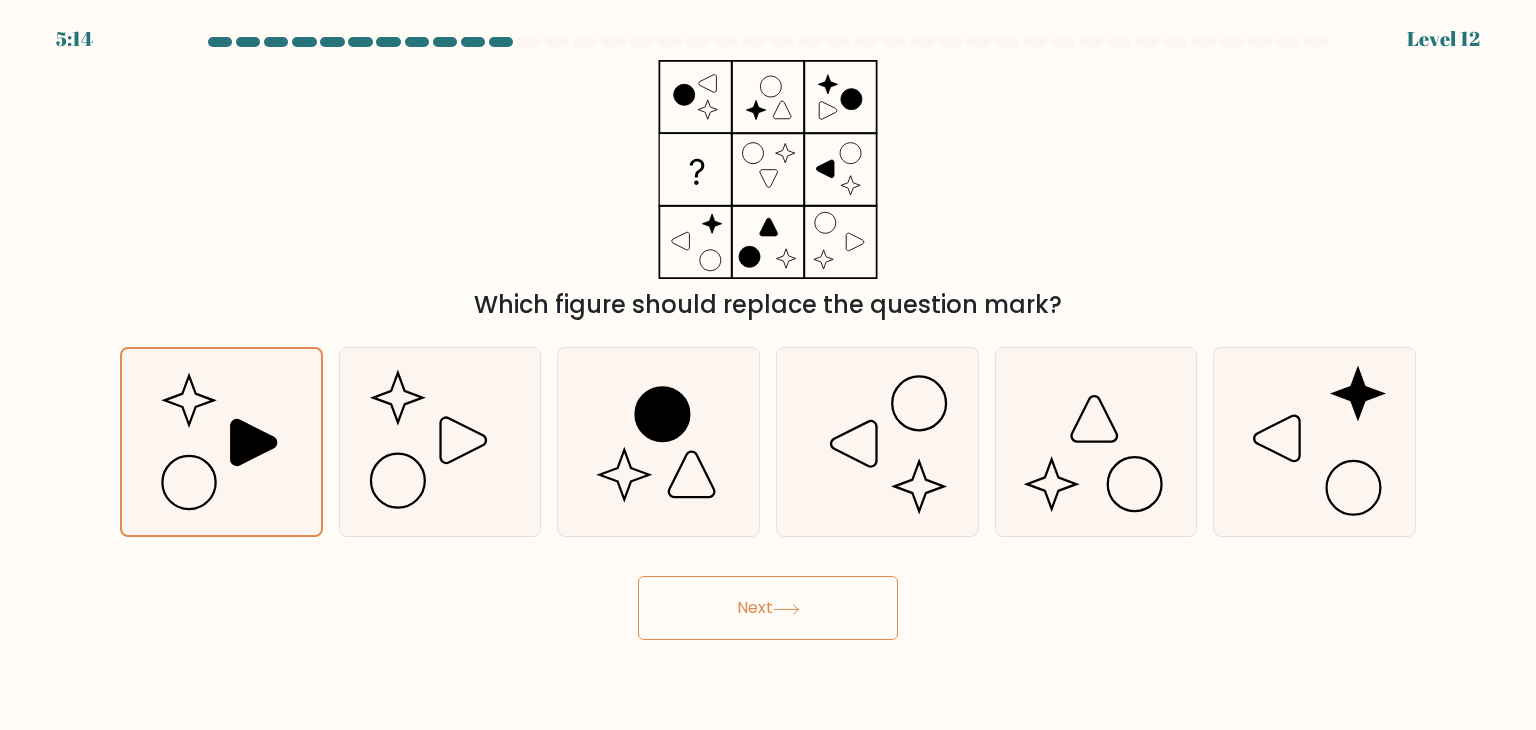 click on "Next" at bounding box center (768, 608) 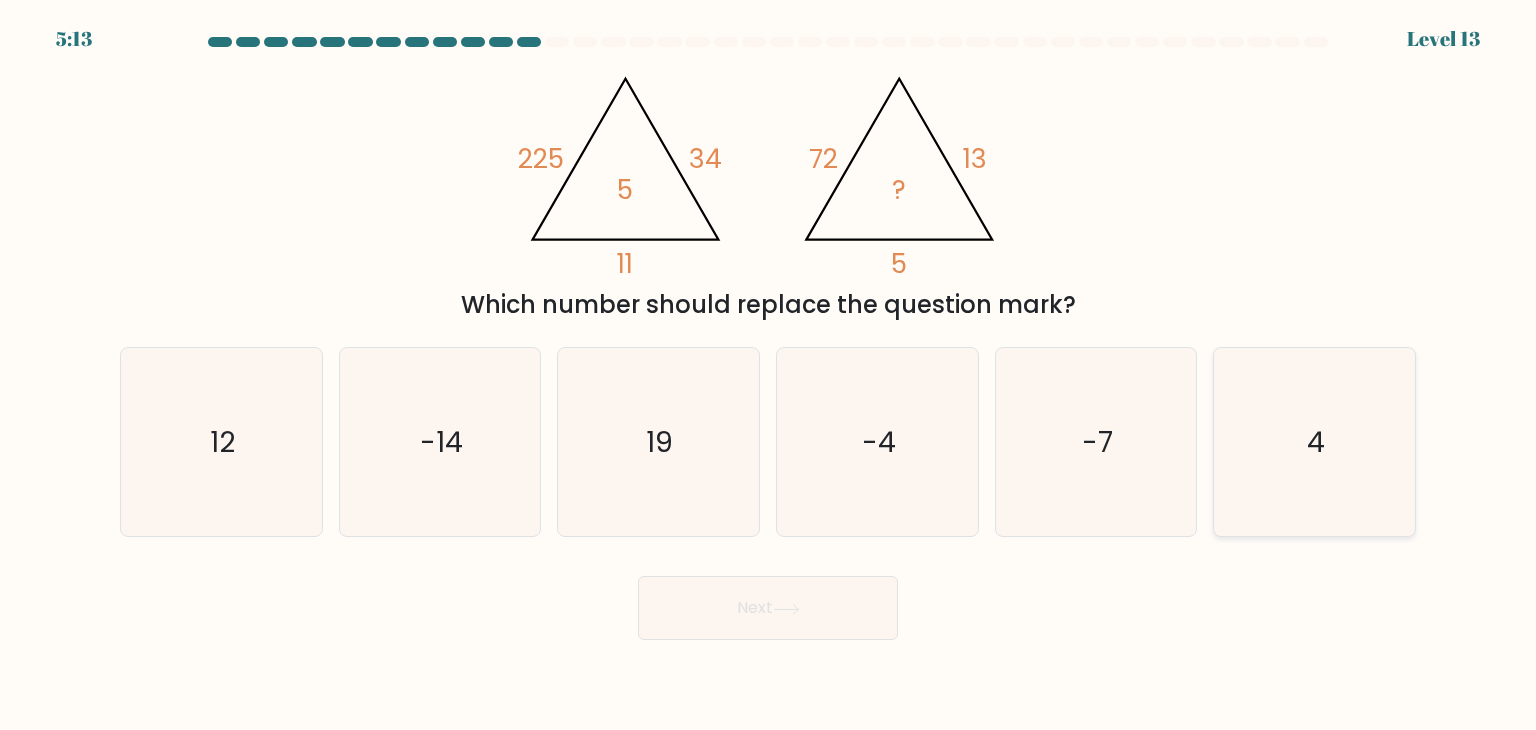 click on "4" 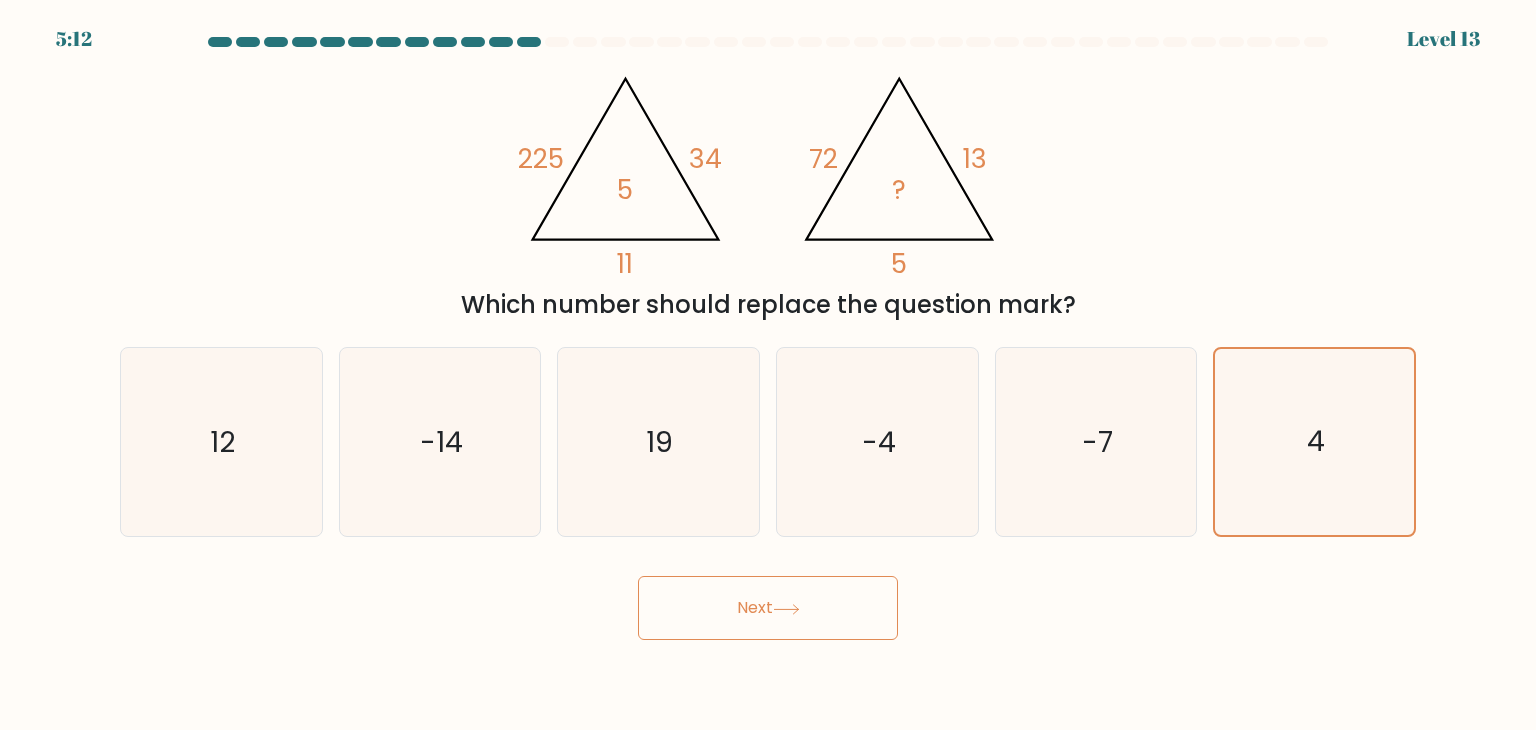 click on "Next" at bounding box center (768, 608) 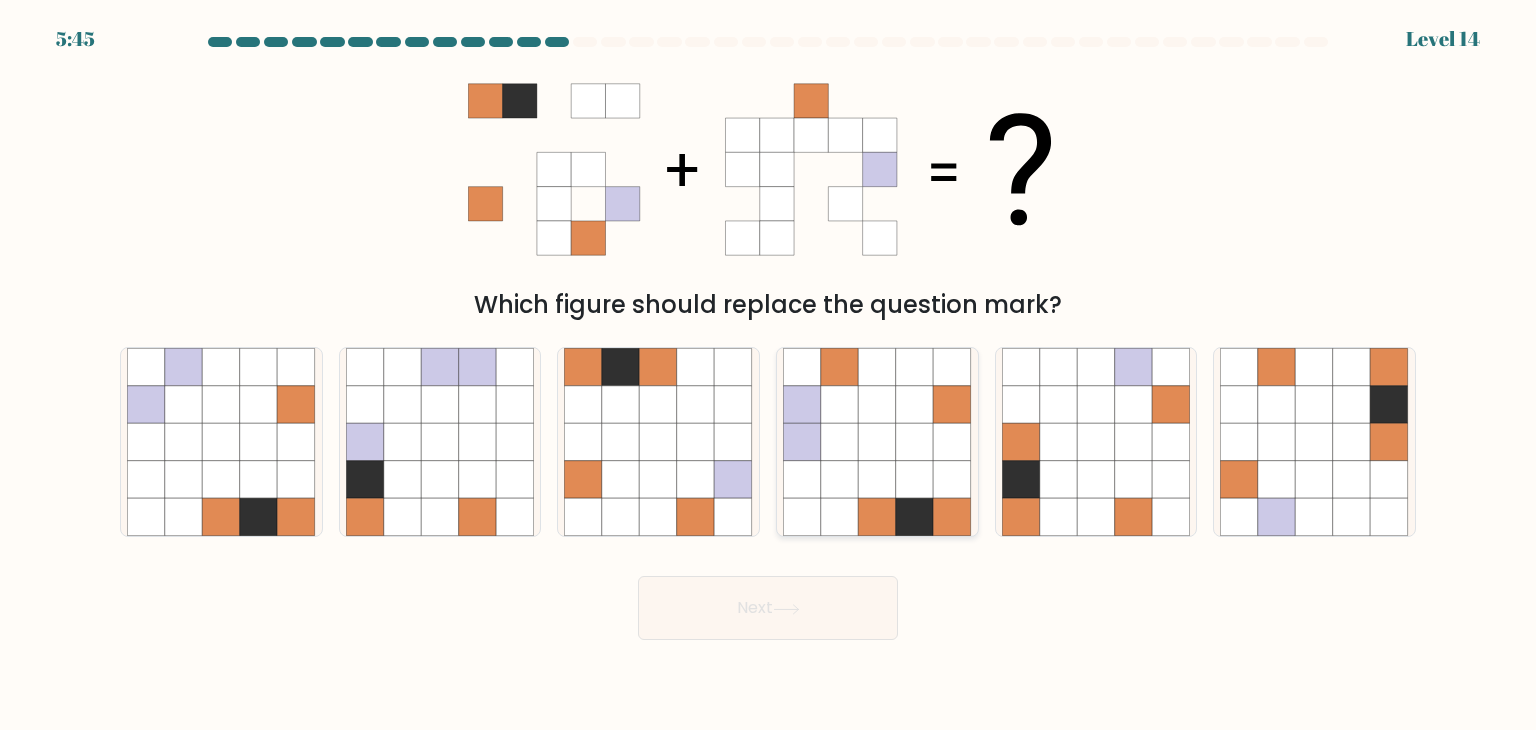 click 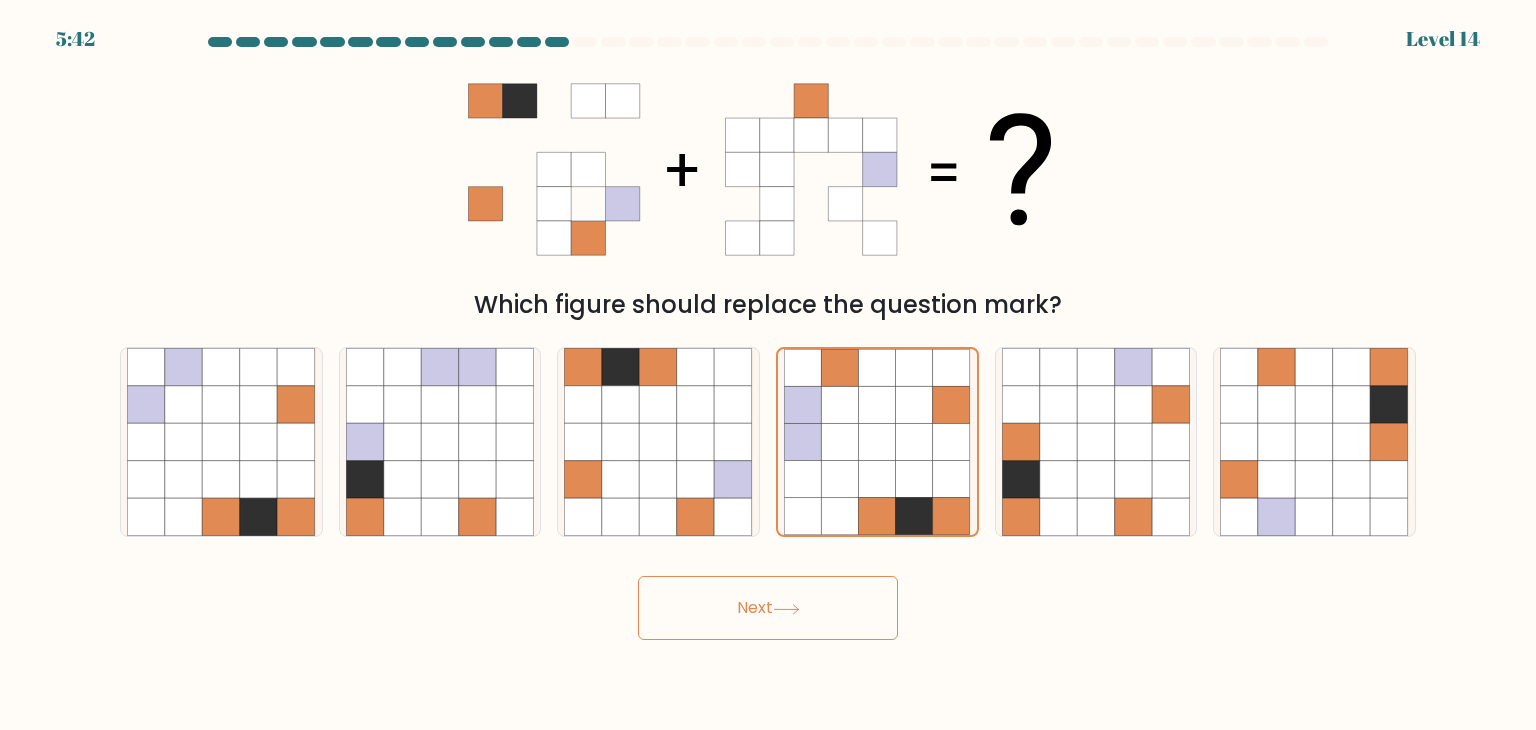 click on "Next" at bounding box center [768, 608] 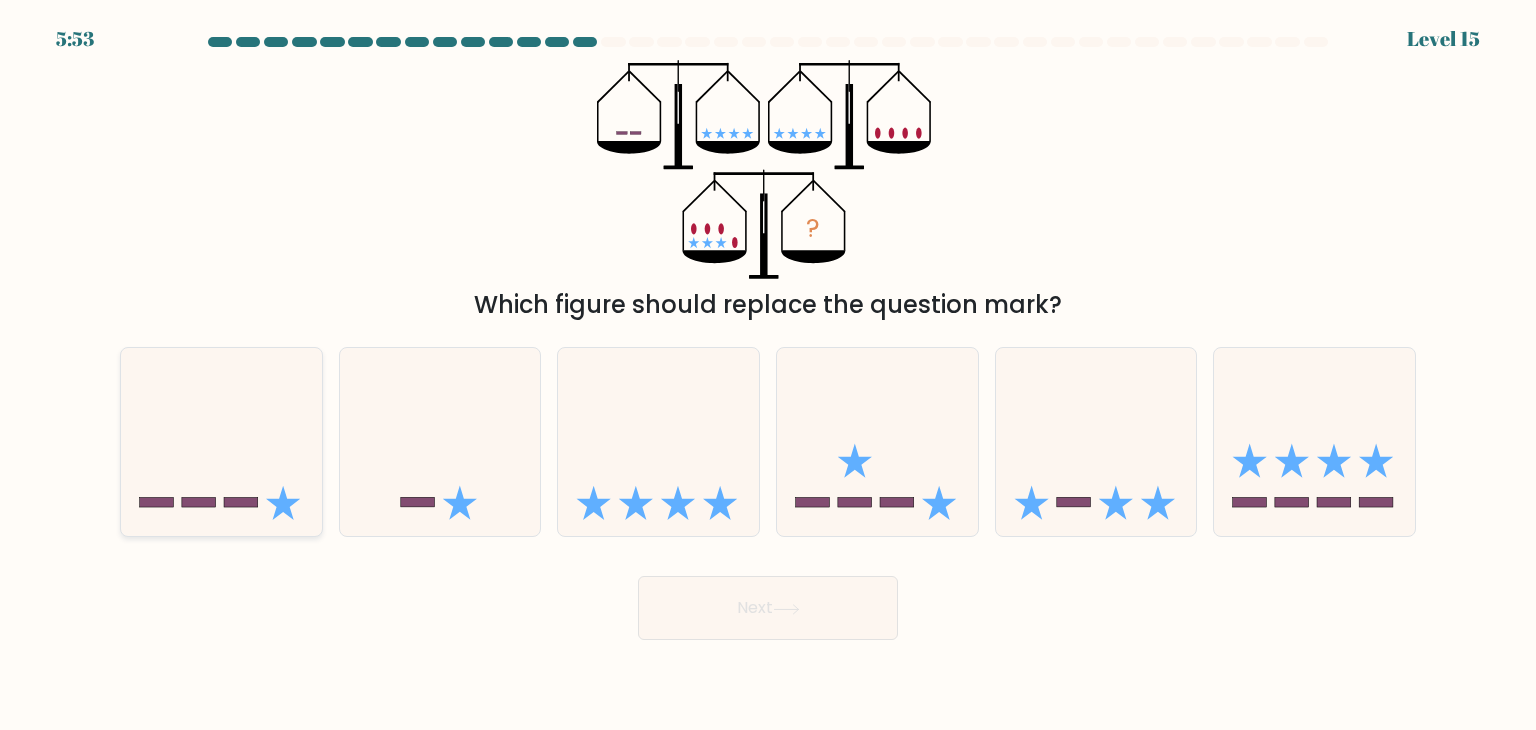 click 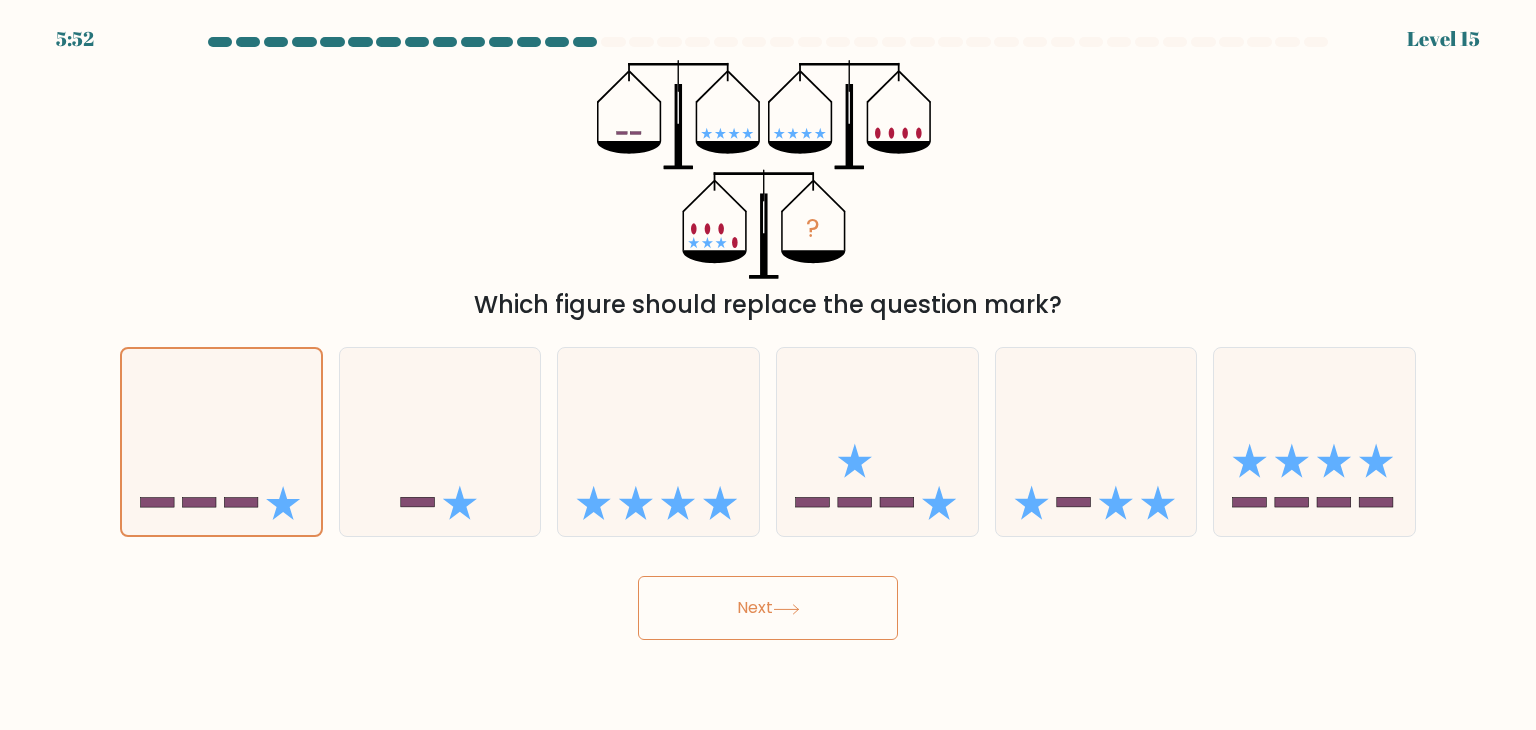 click on "Next" at bounding box center [768, 608] 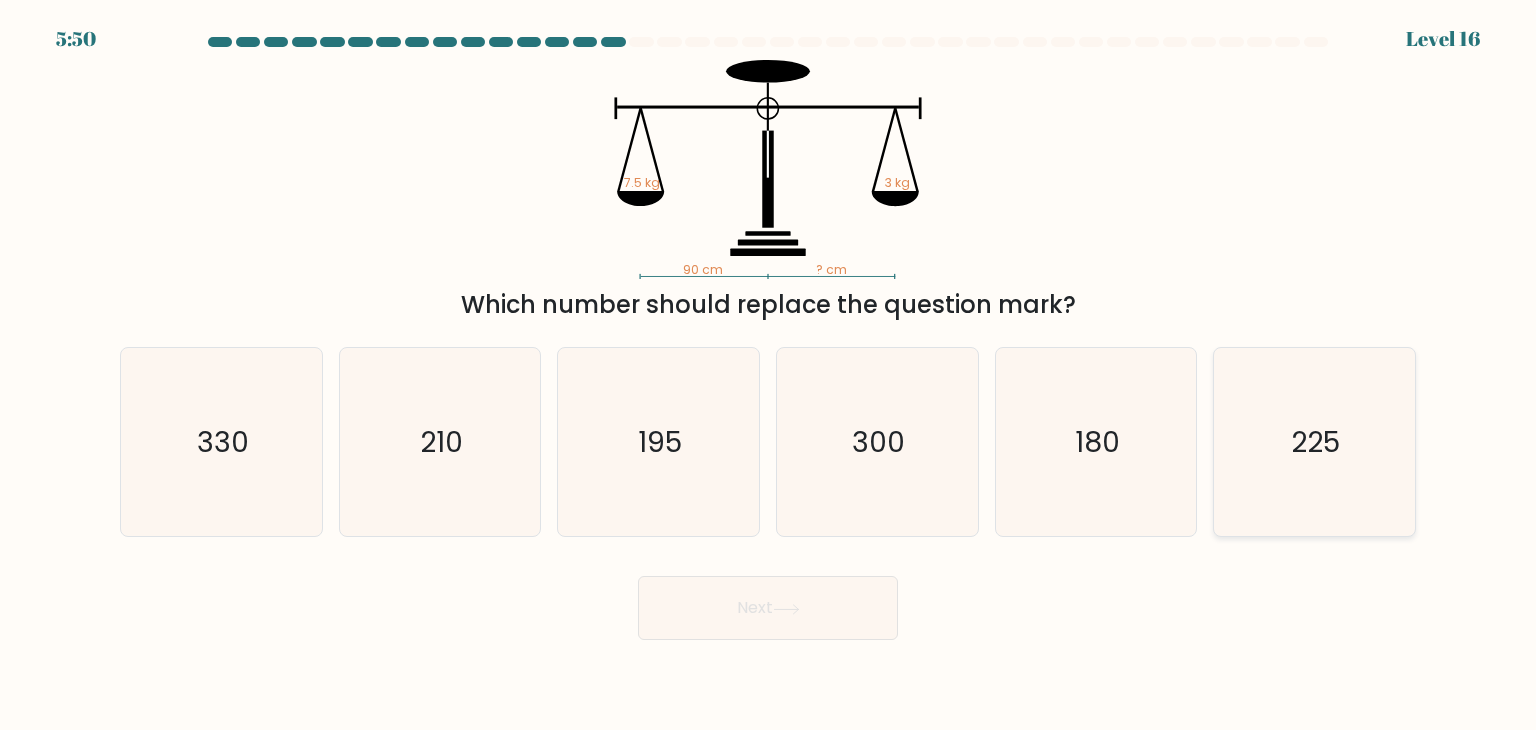 click on "225" 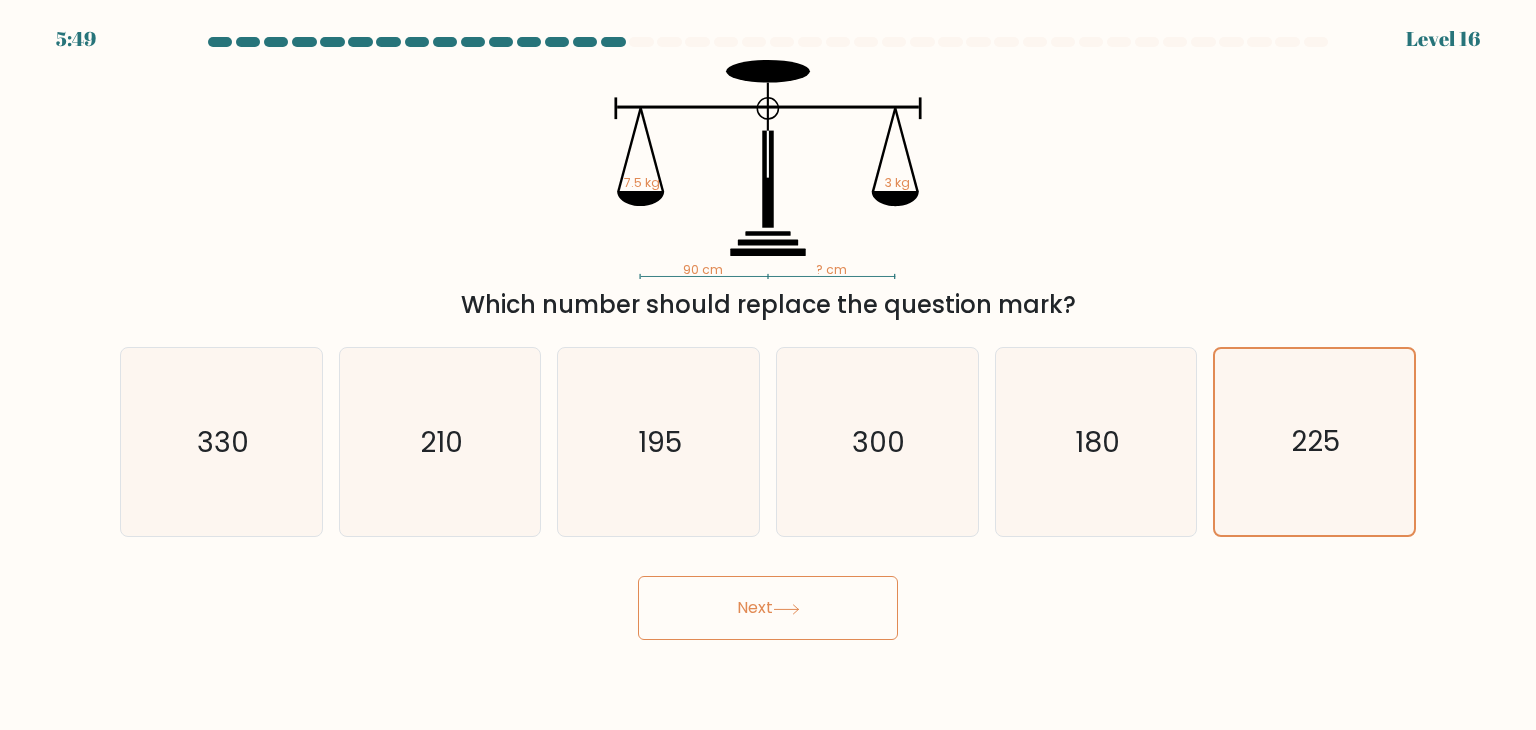 click on "Next" at bounding box center [768, 608] 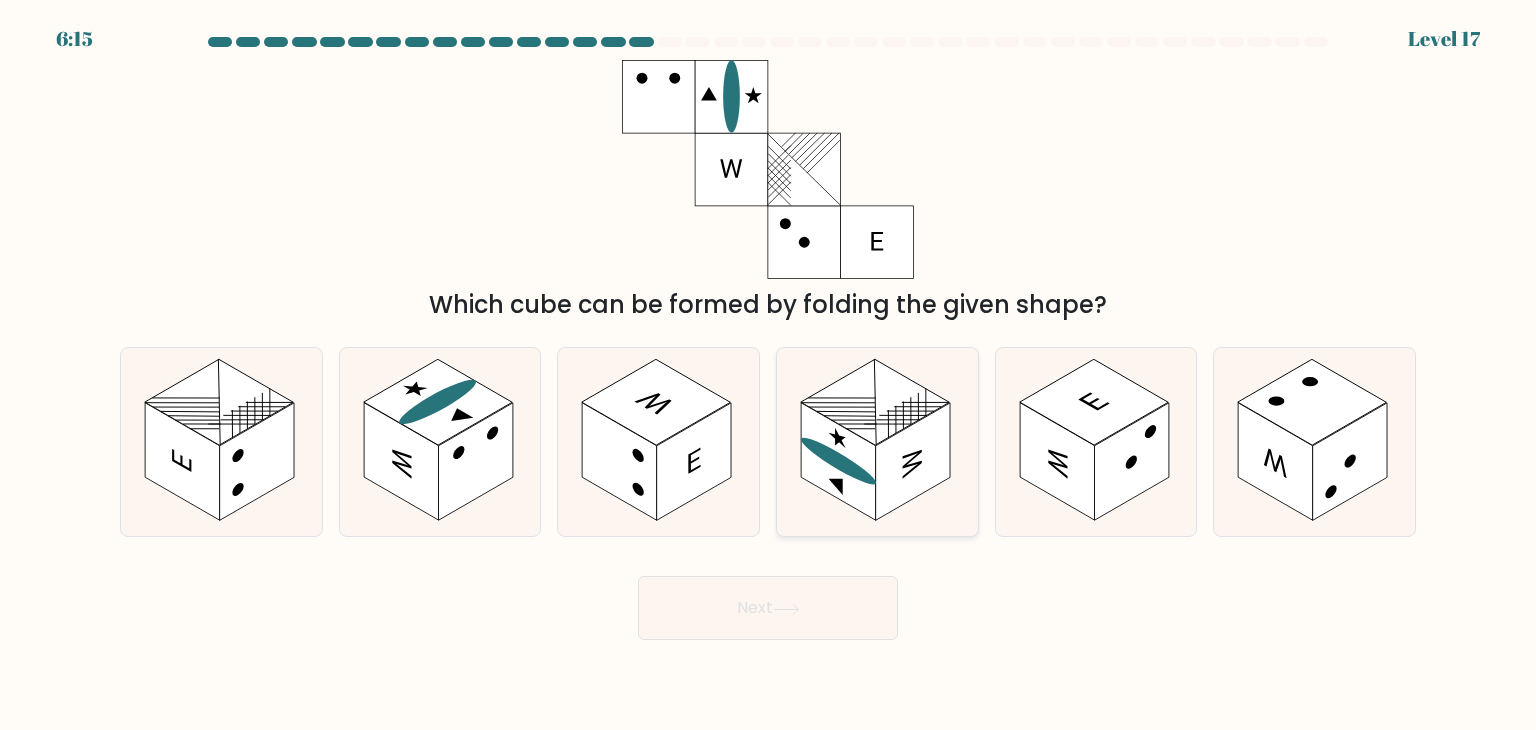 click 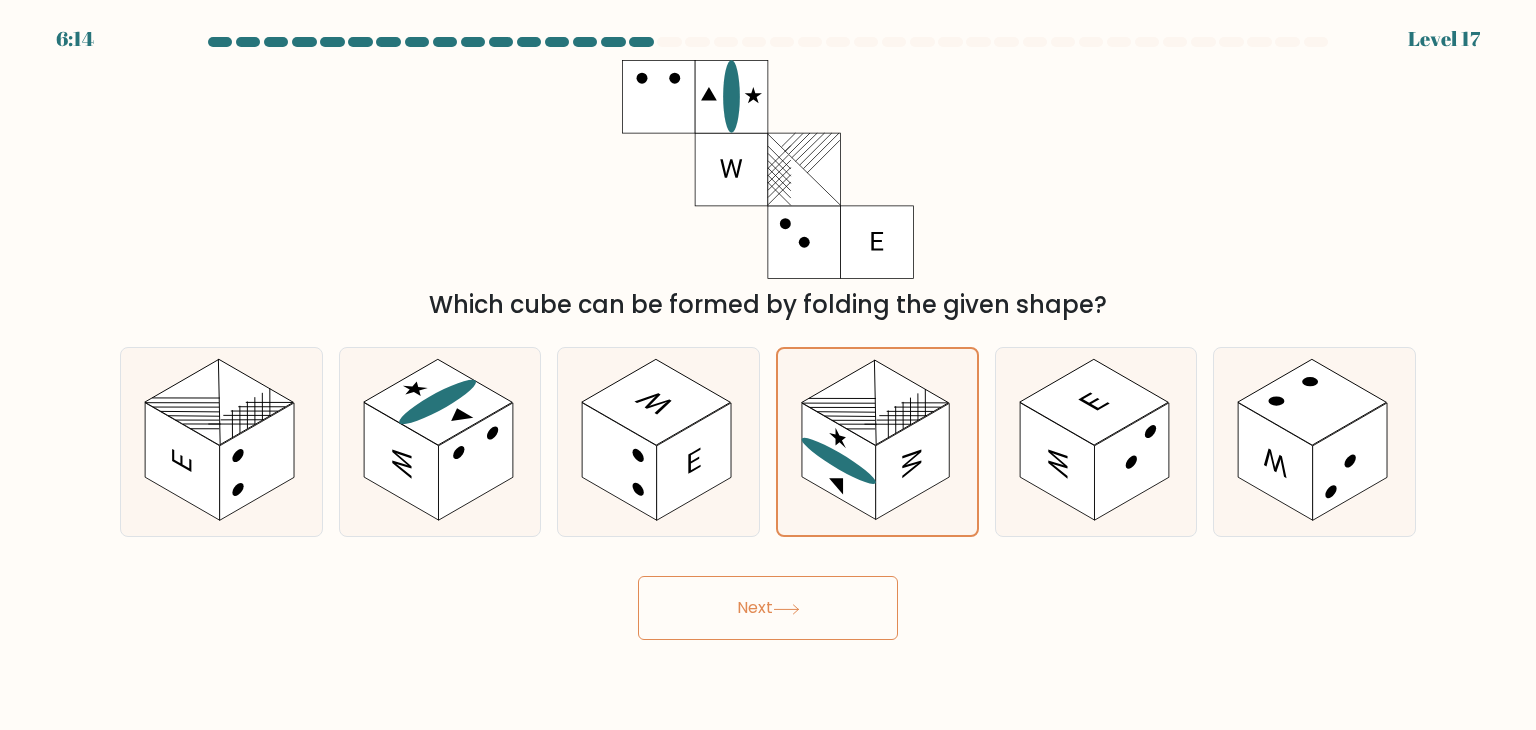 click 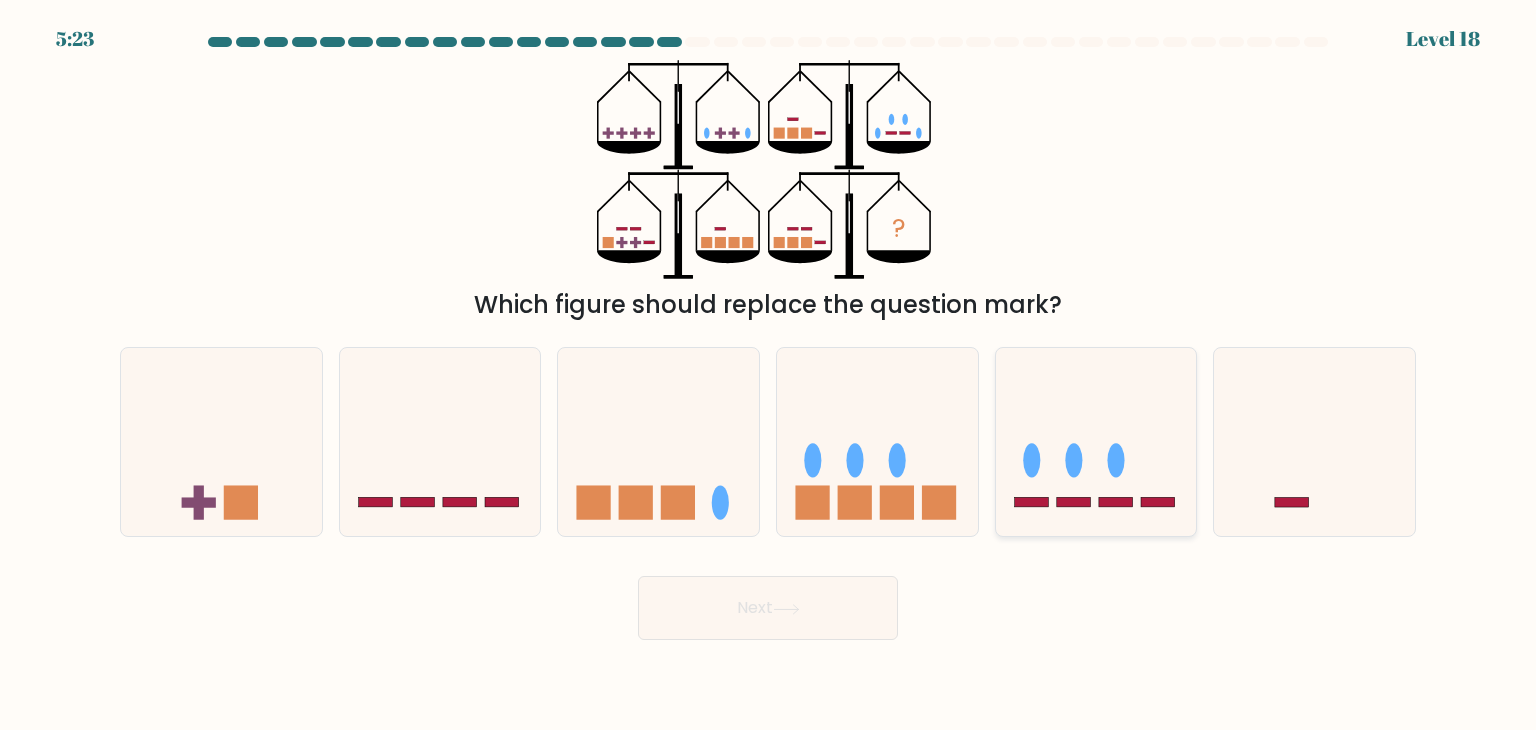 click 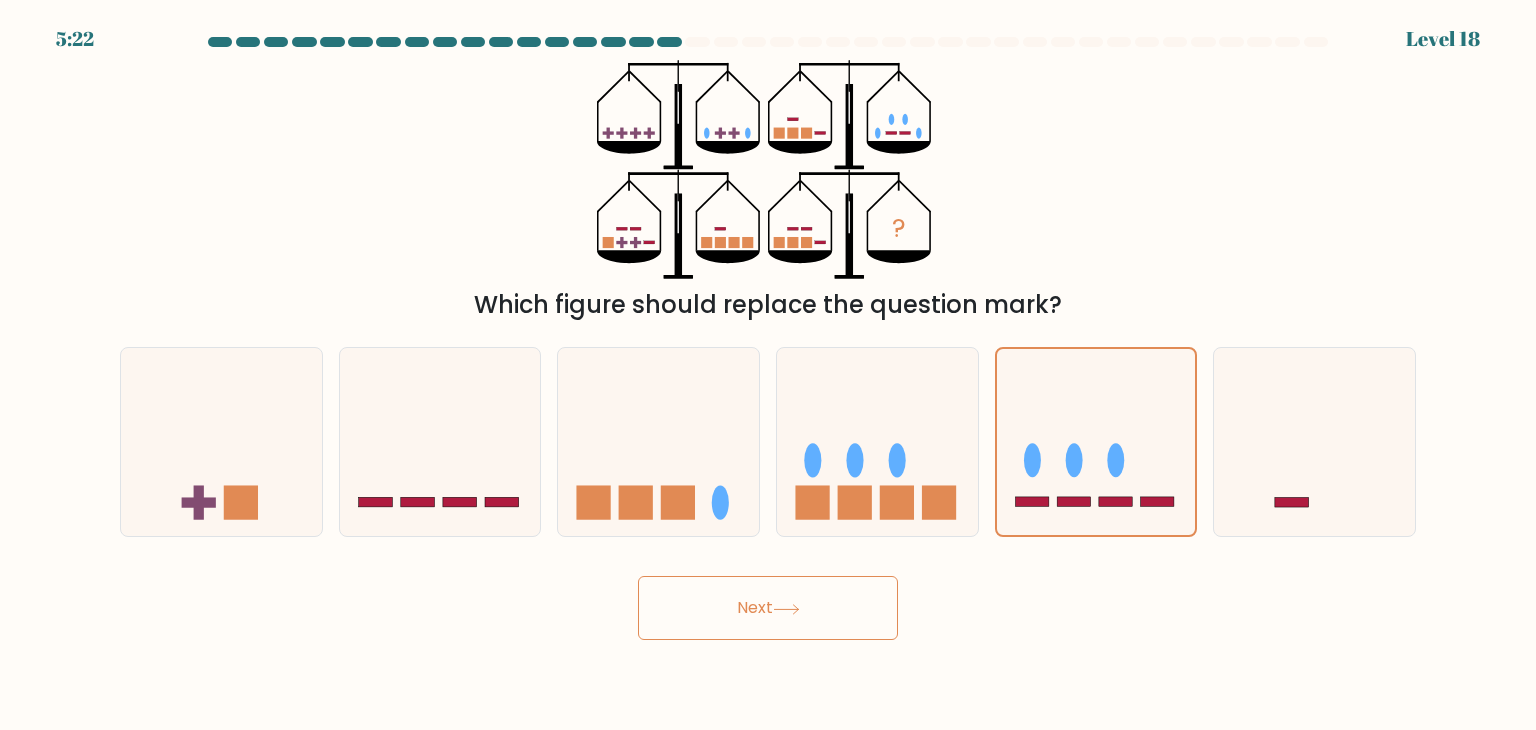 click on "Next" at bounding box center (768, 608) 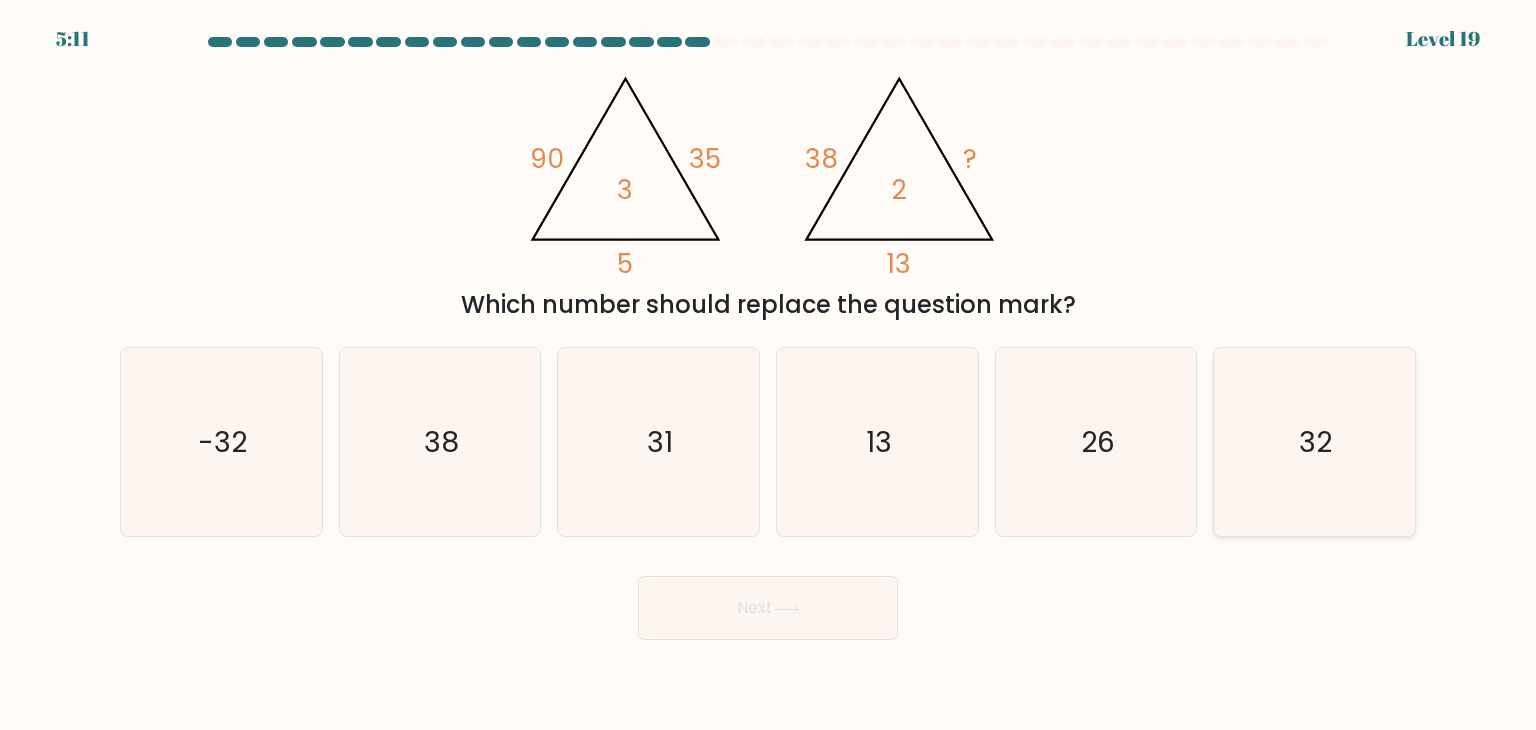 click on "32" 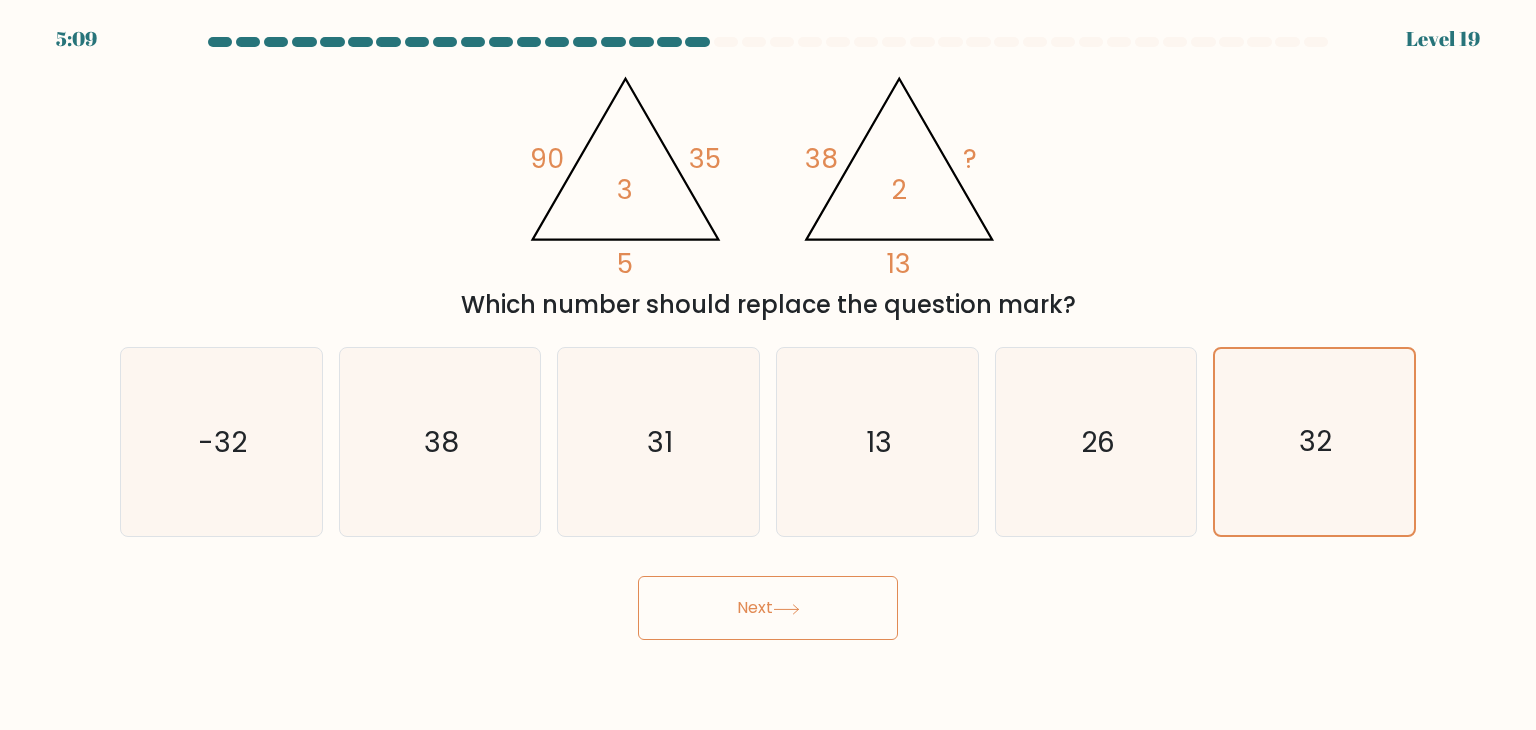 click on "Next" at bounding box center (768, 608) 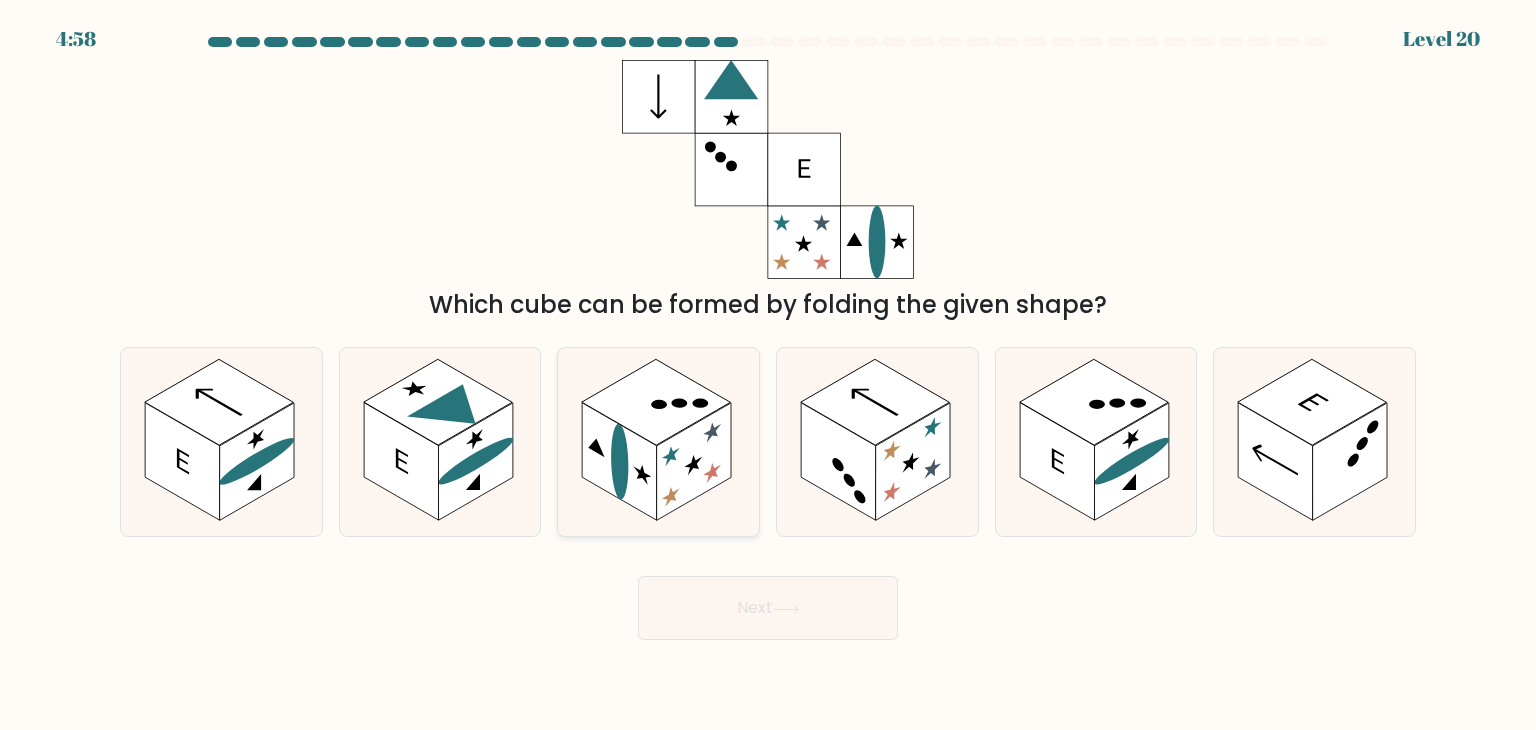 click 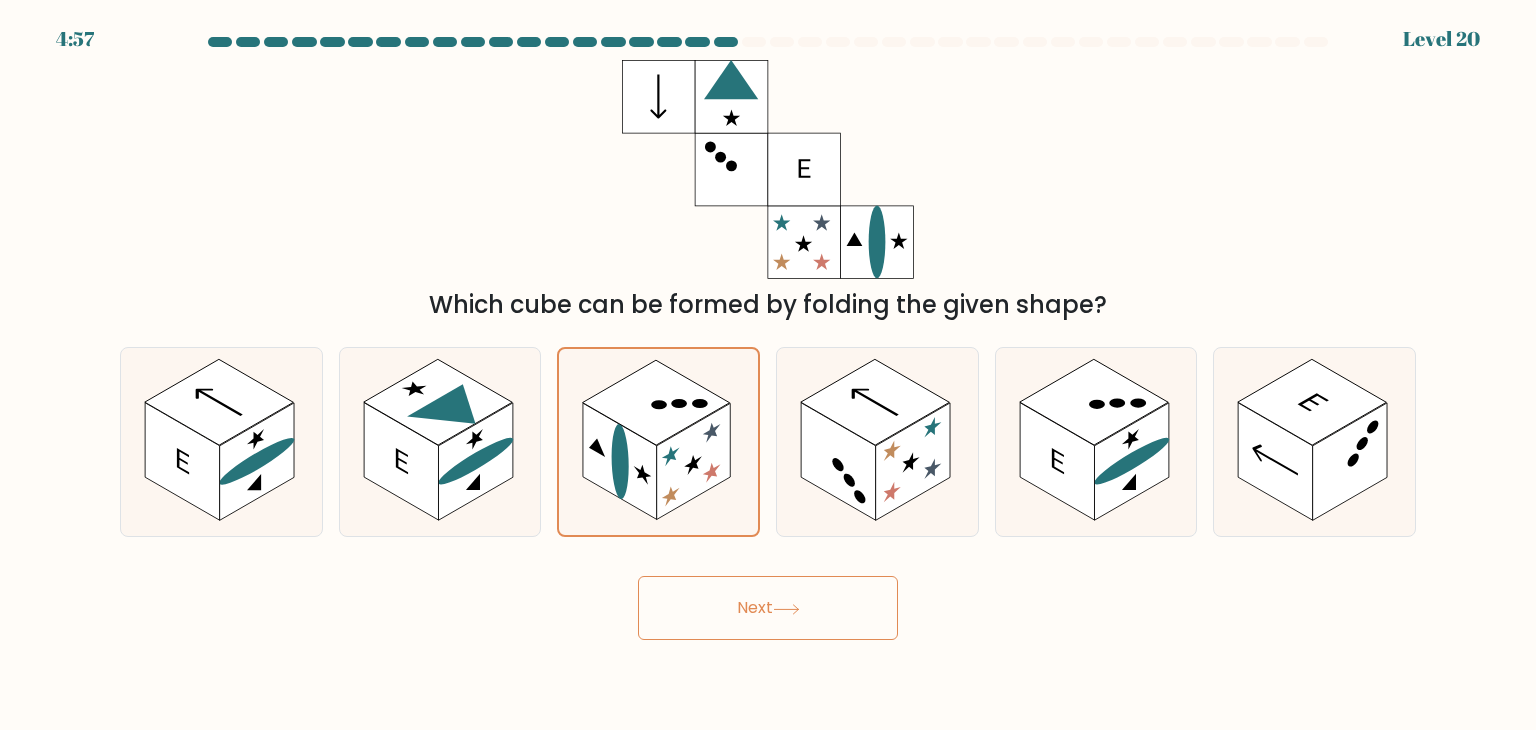 click on "Next" at bounding box center (768, 608) 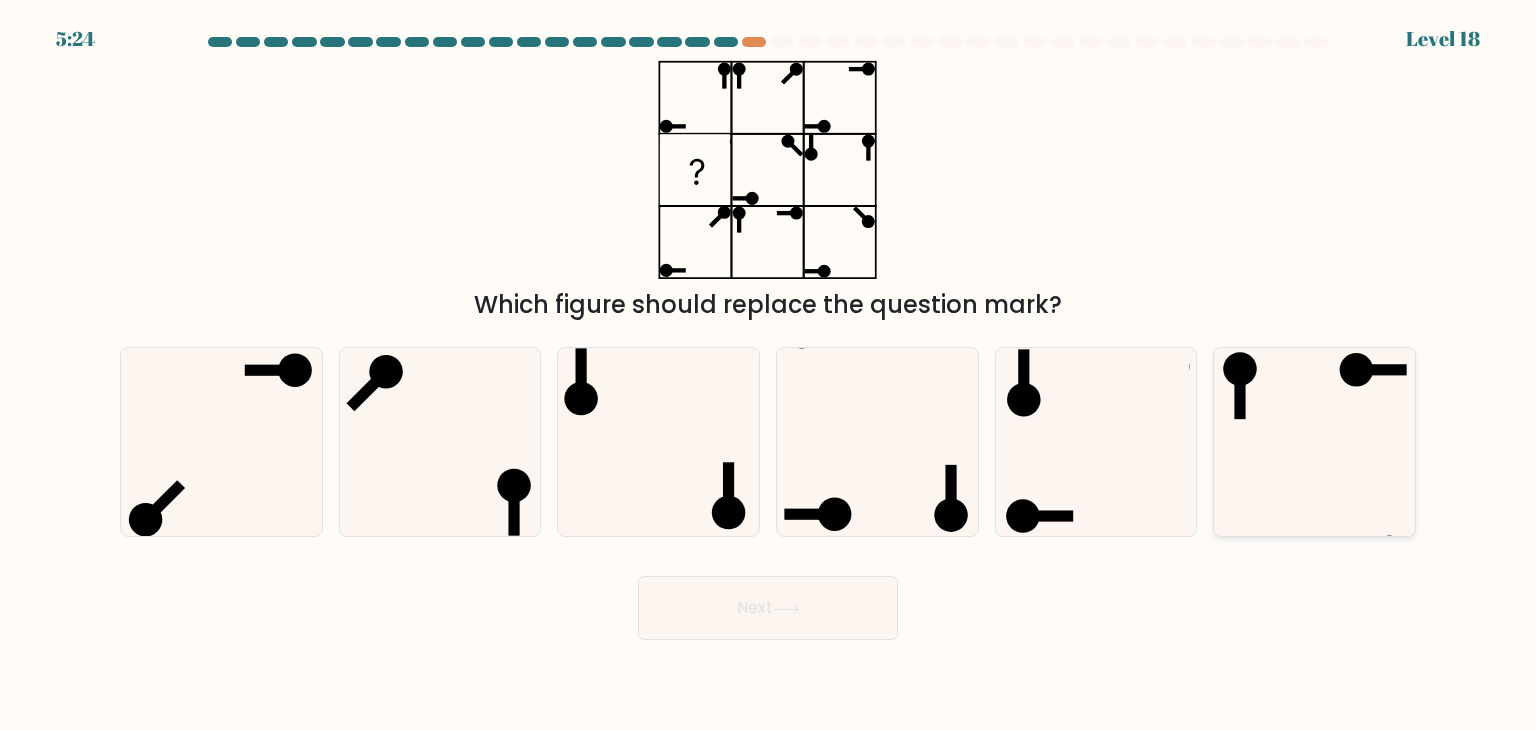 click 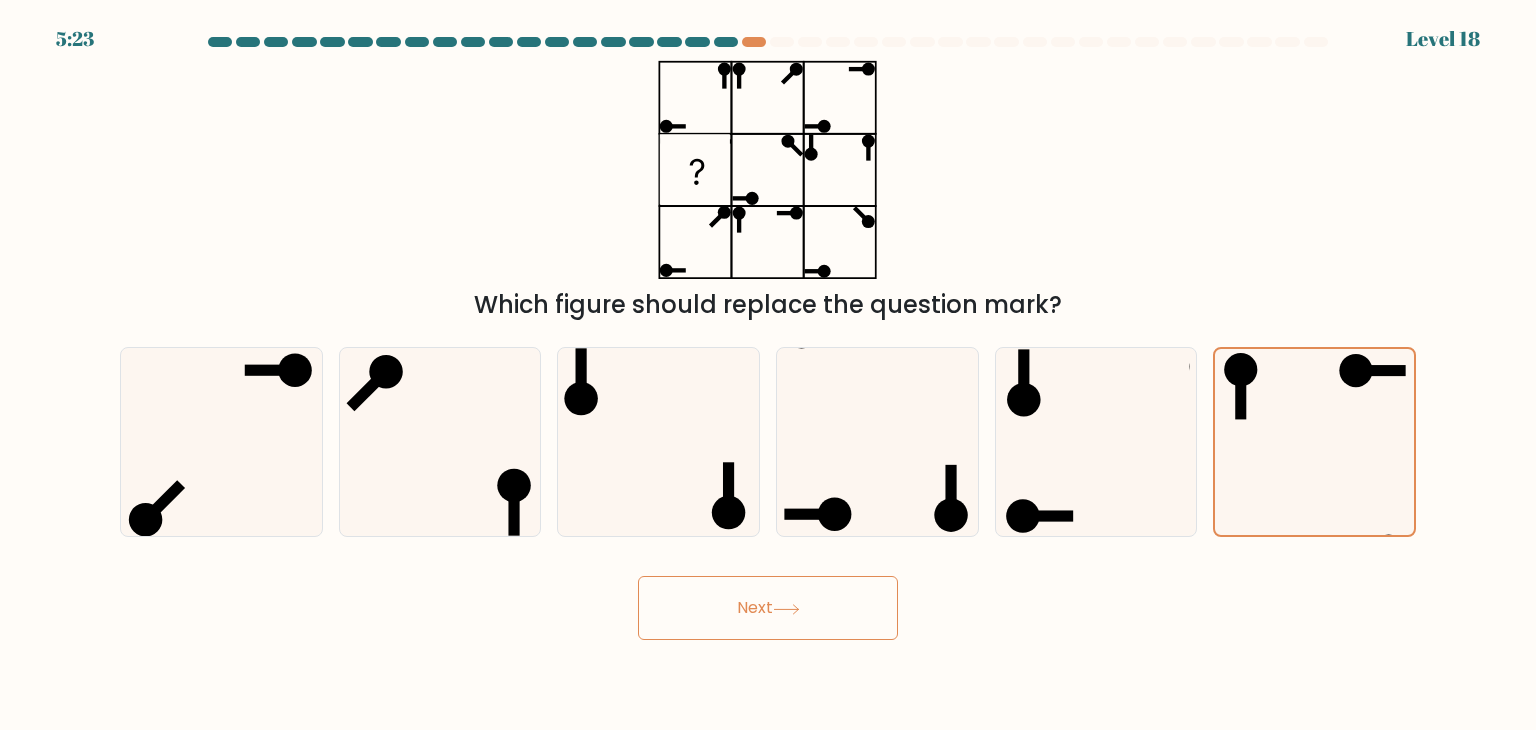 click on "Next" at bounding box center [768, 608] 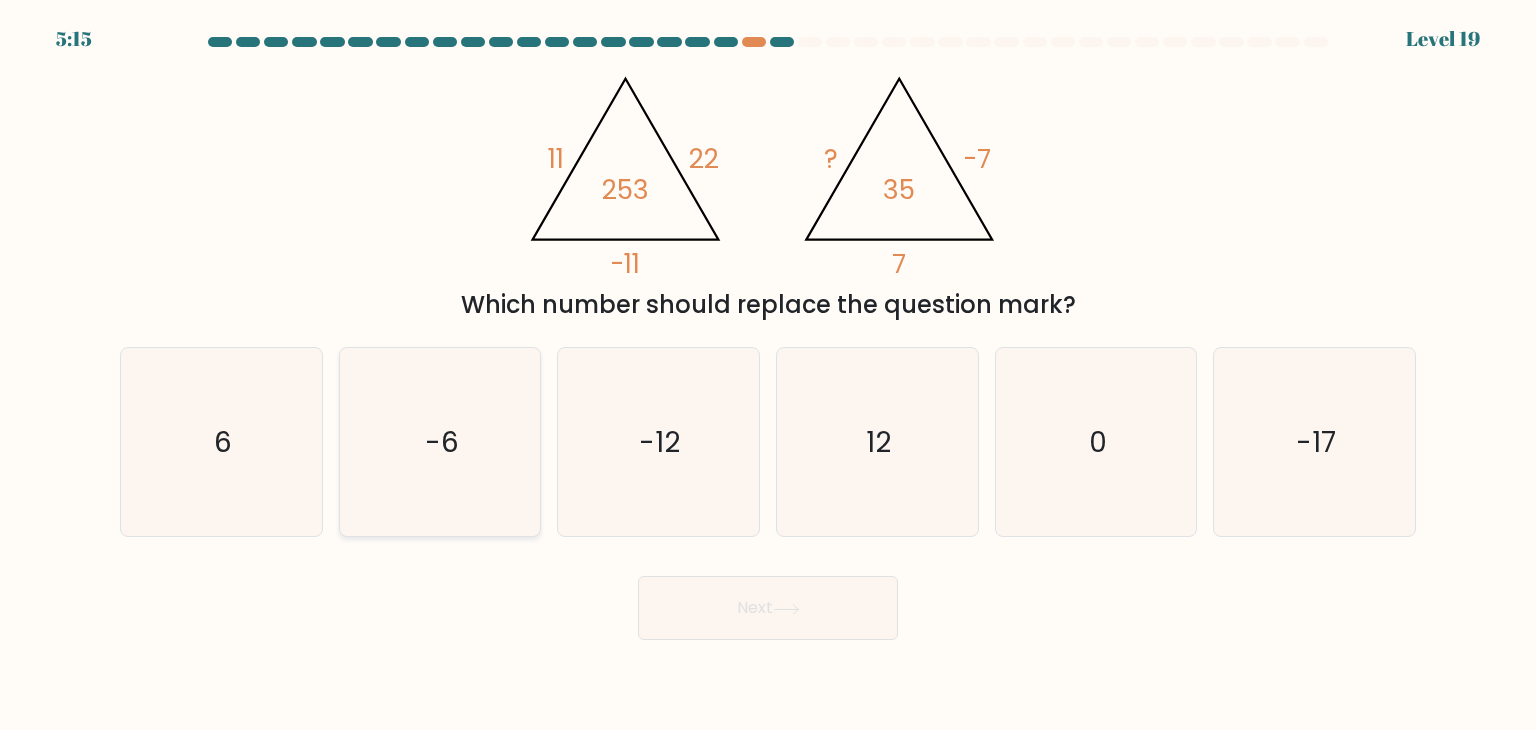 click on "-6" 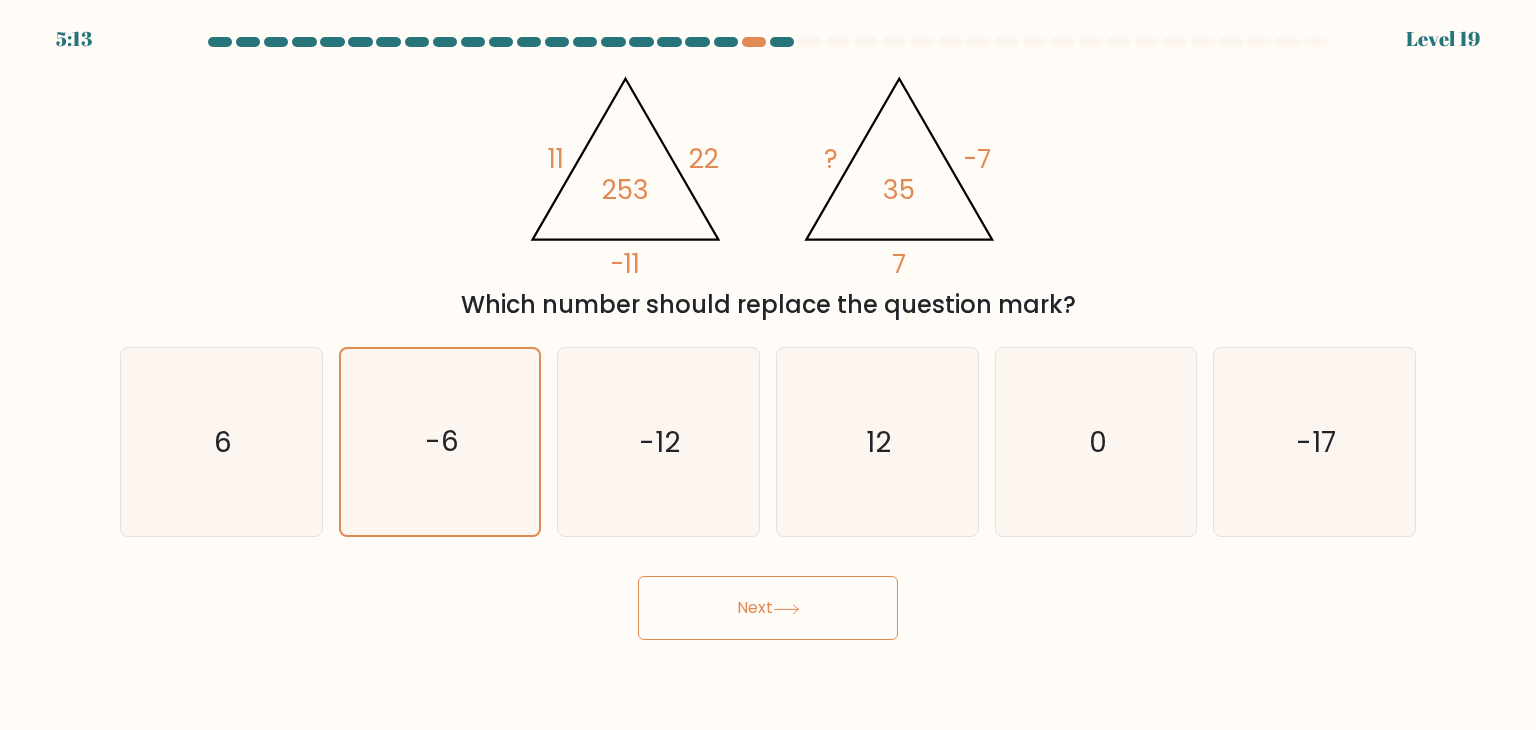 click on "Next" at bounding box center [768, 608] 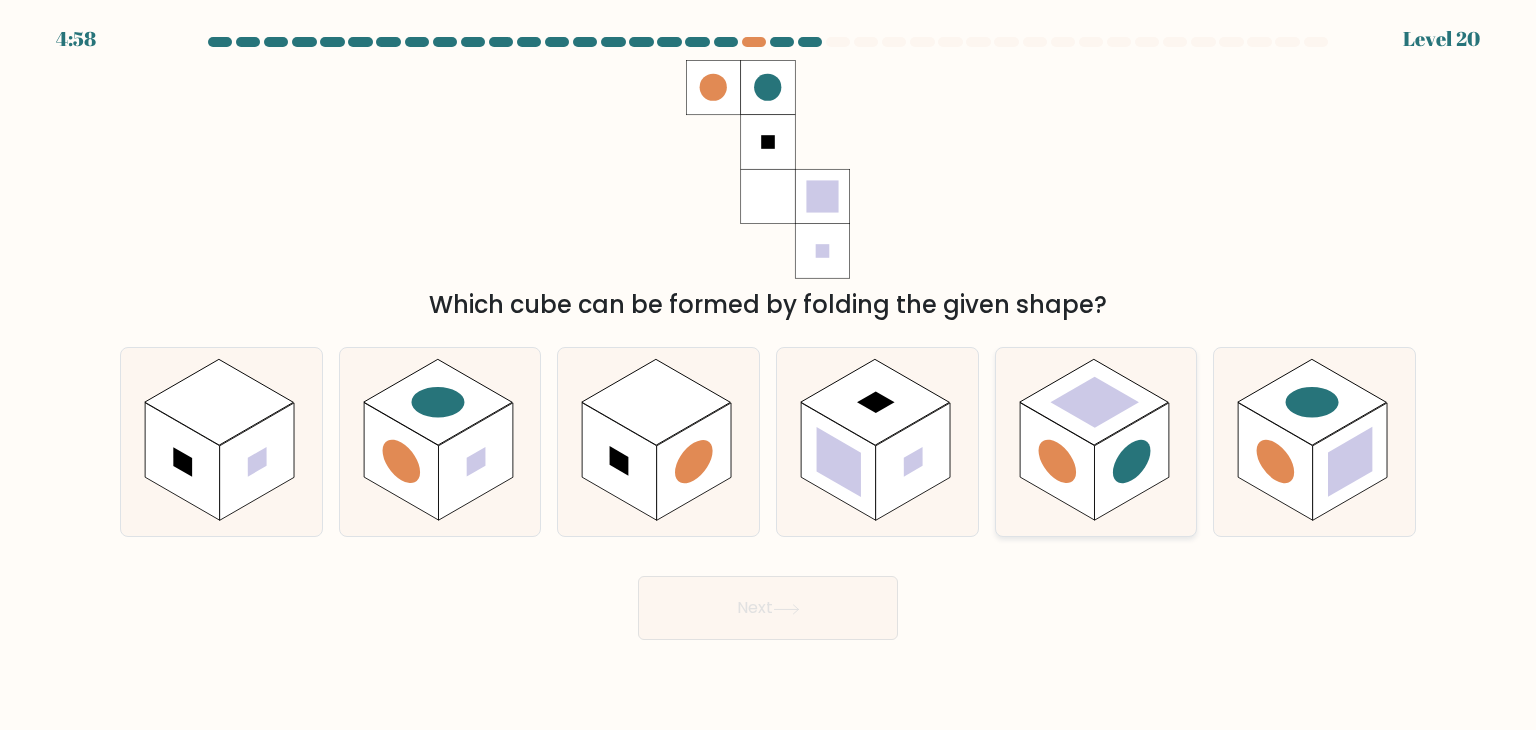 click 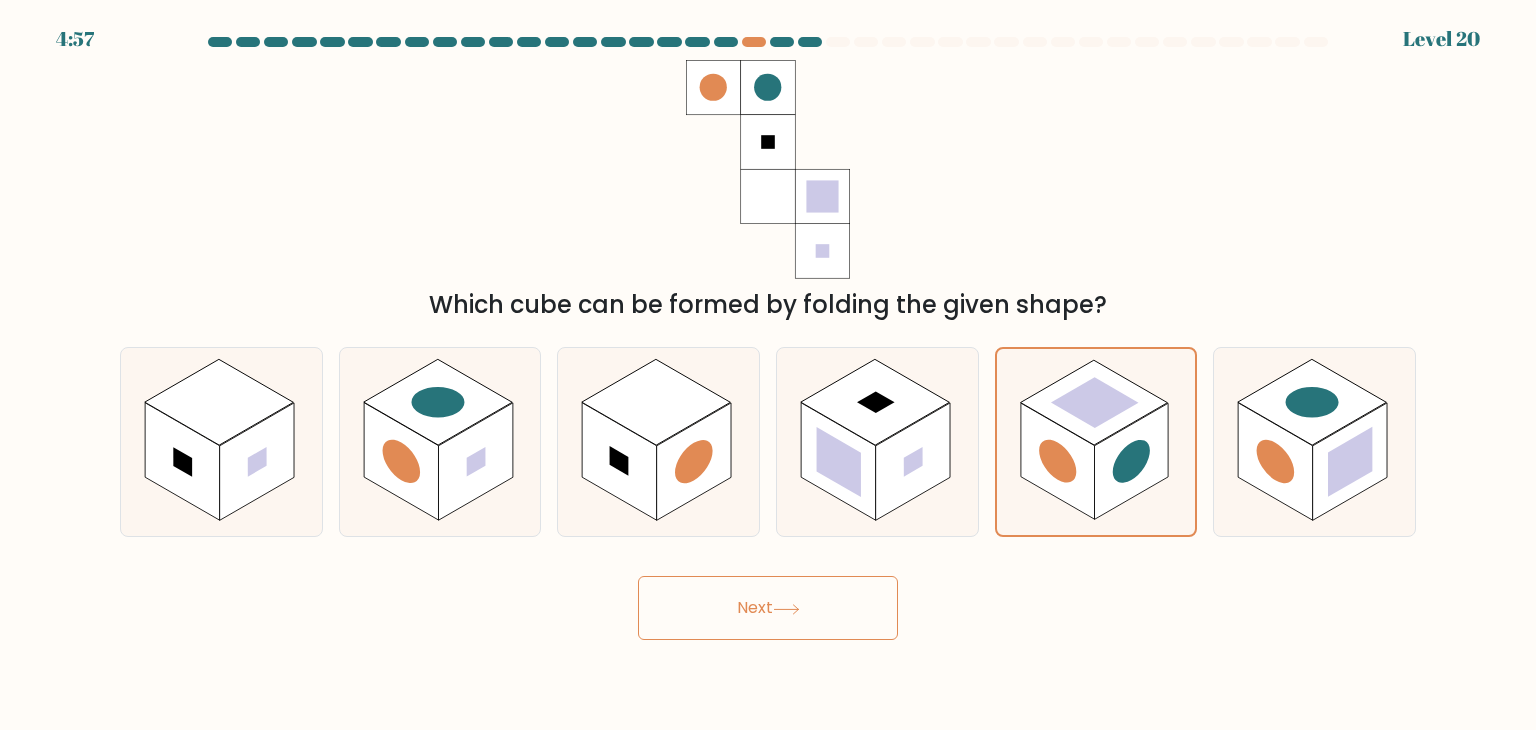 drag, startPoint x: 751, startPoint y: 647, endPoint x: 777, endPoint y: 625, distance: 34.058773 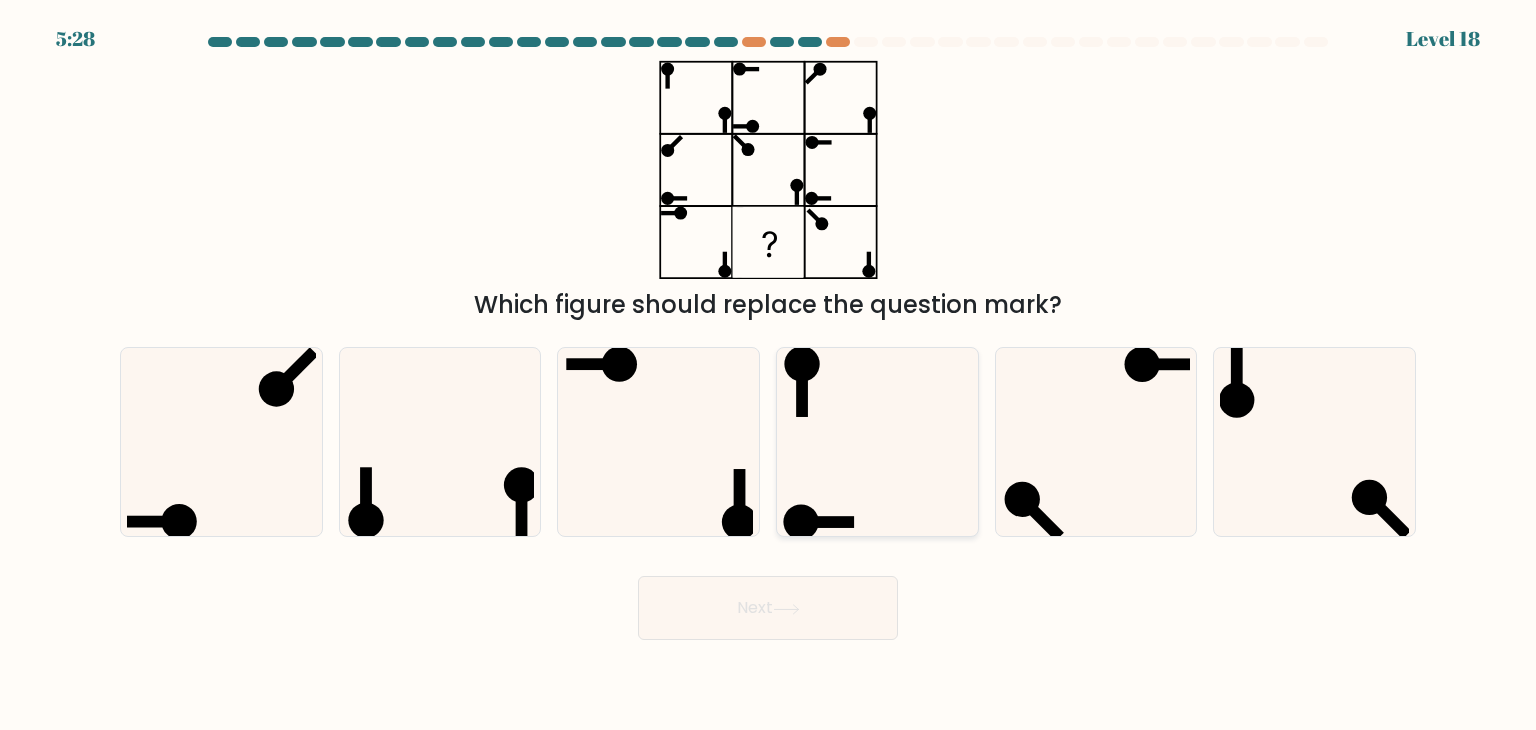click 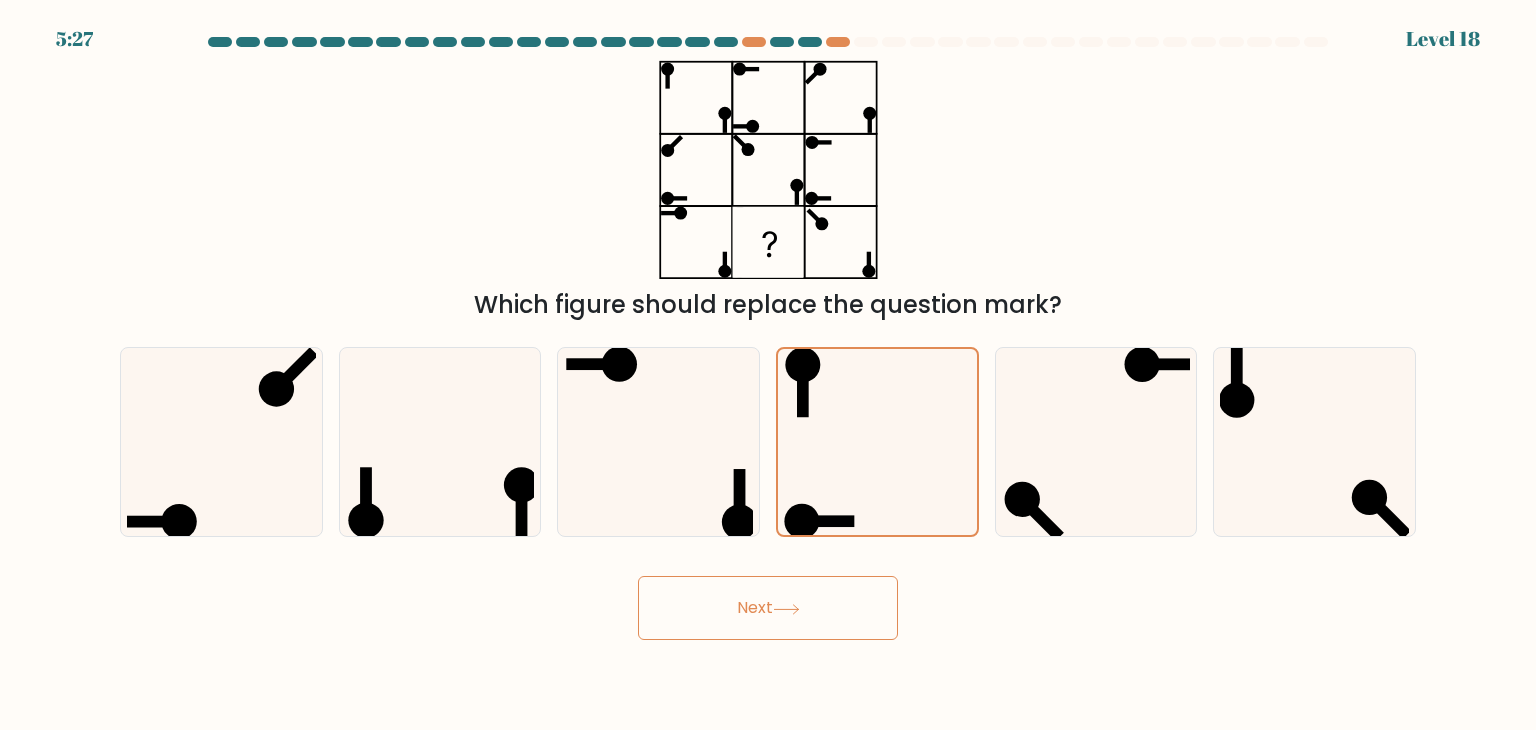 click 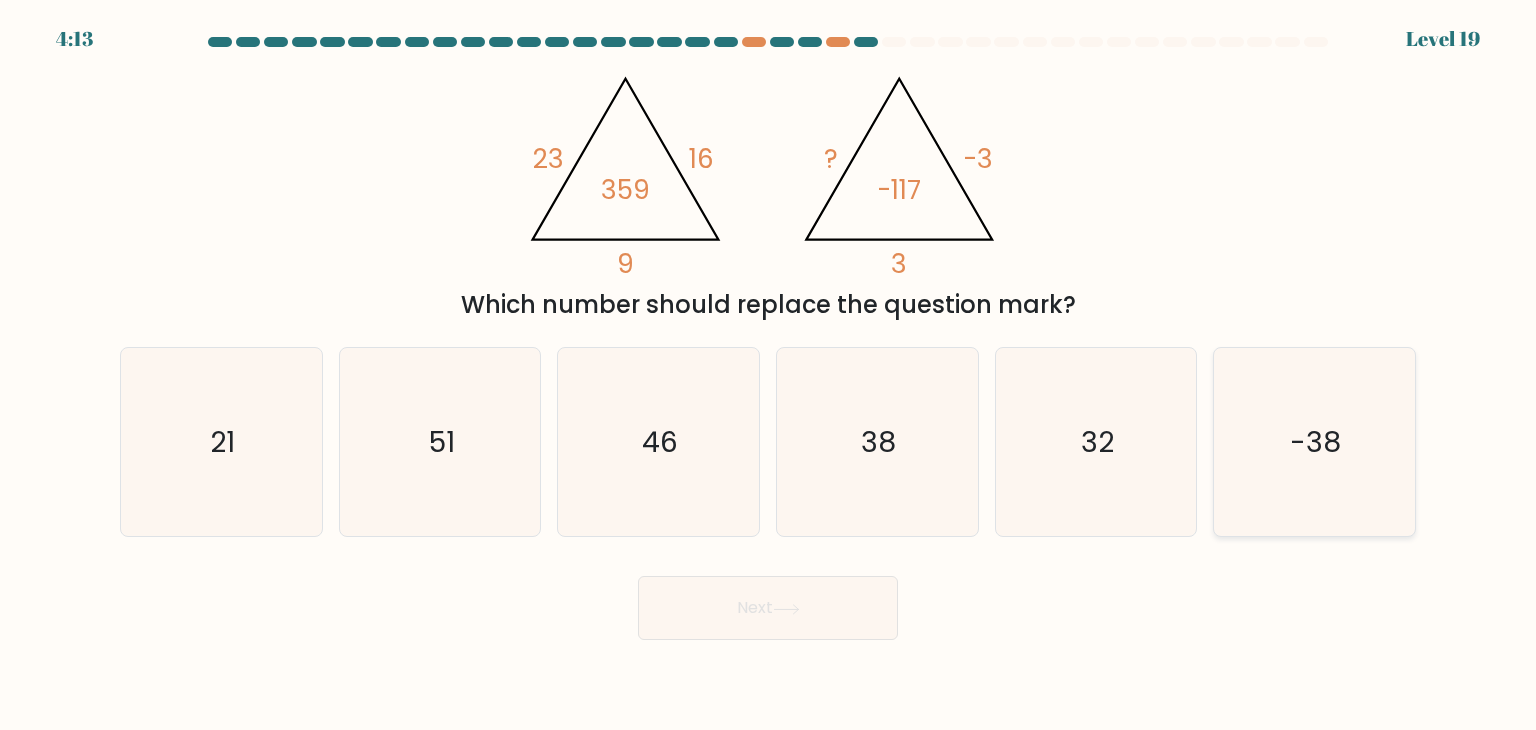 click on "-38" 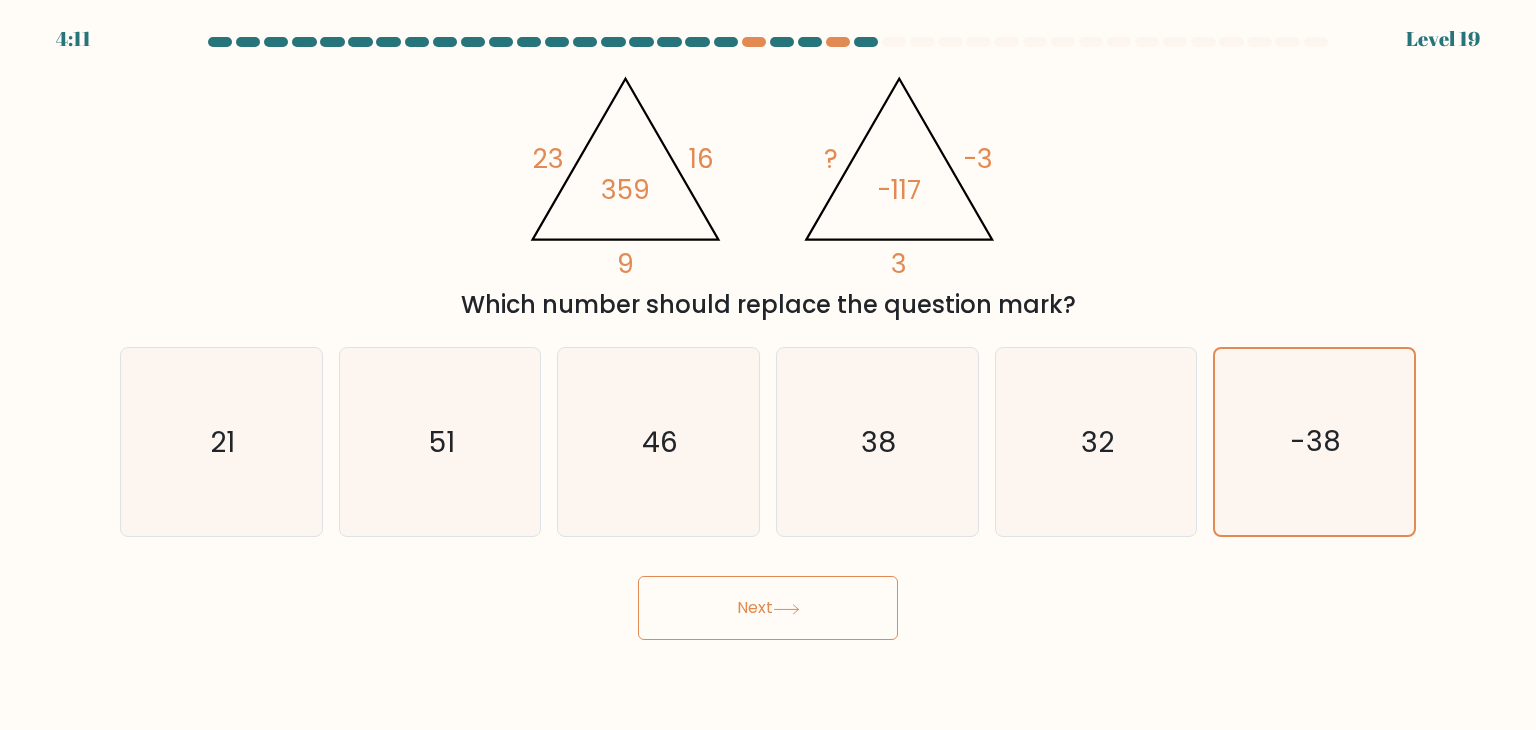 click on "Next" at bounding box center [768, 608] 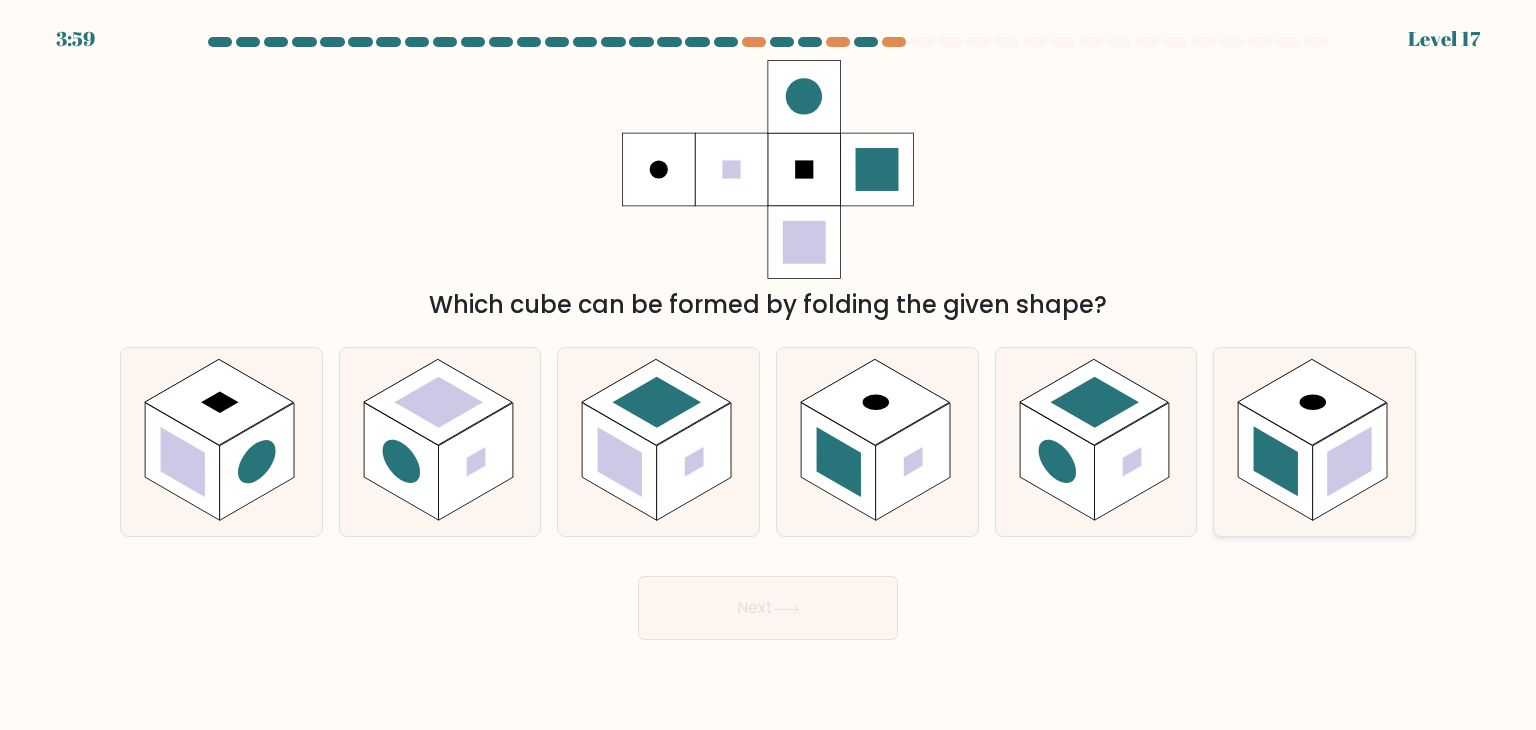 click 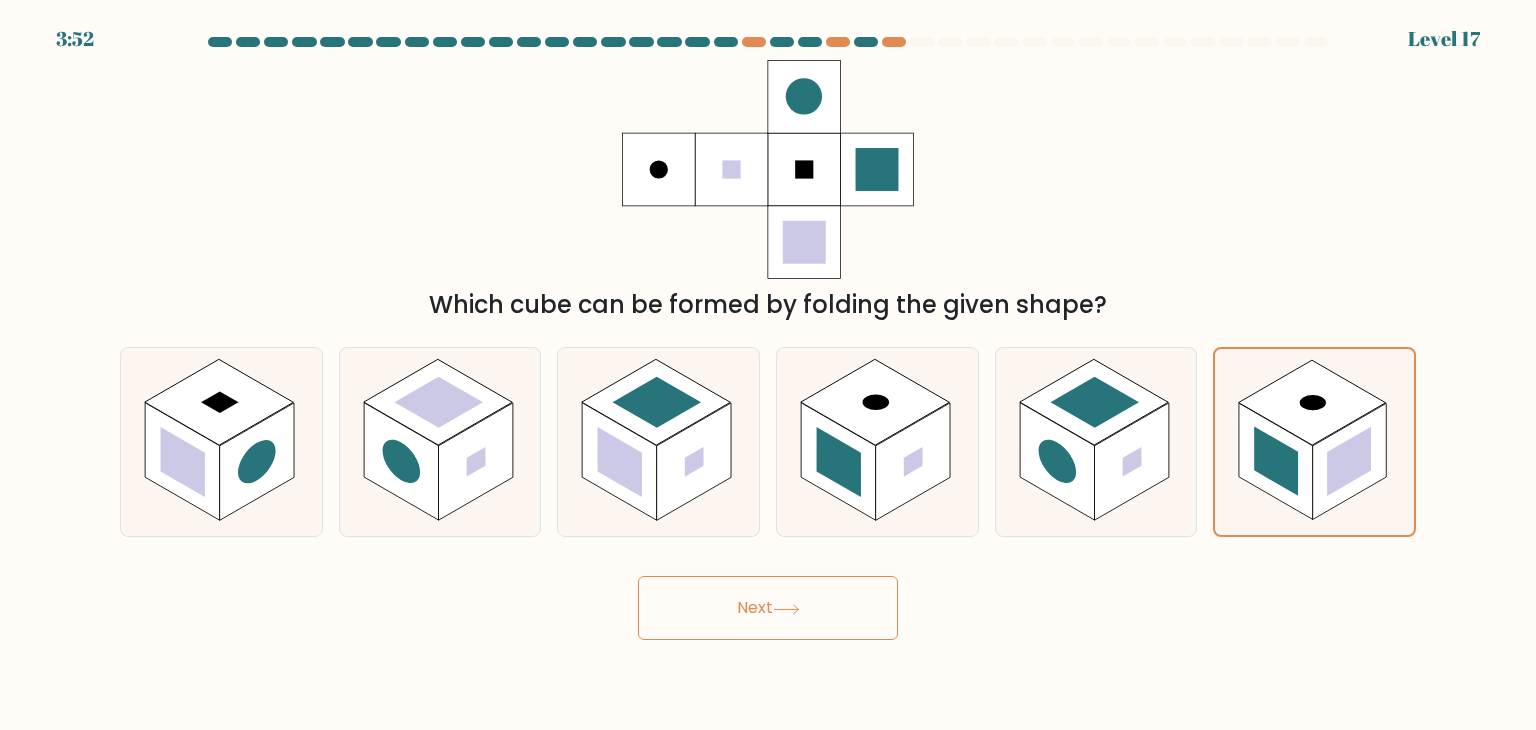 click 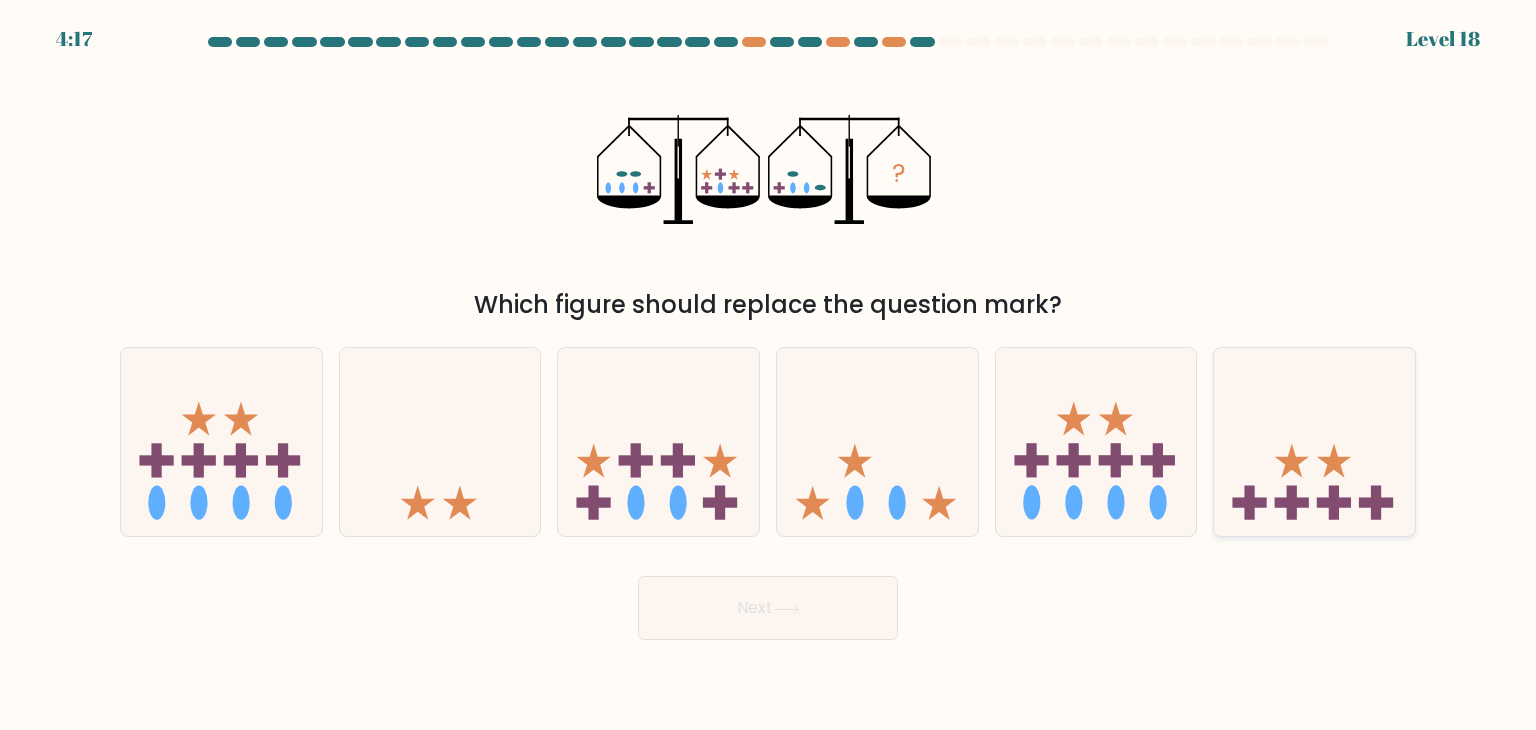 click 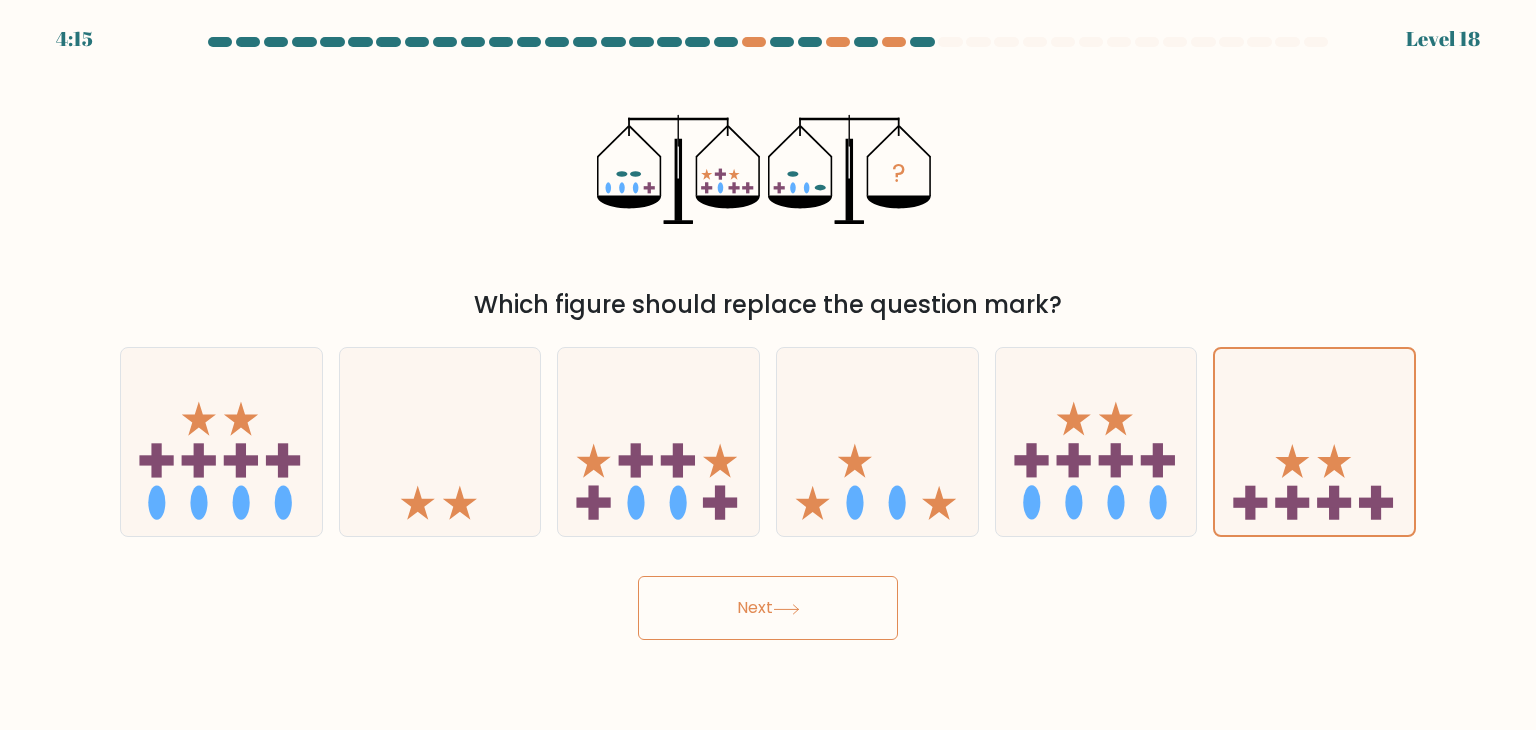 click on "Next" at bounding box center (768, 608) 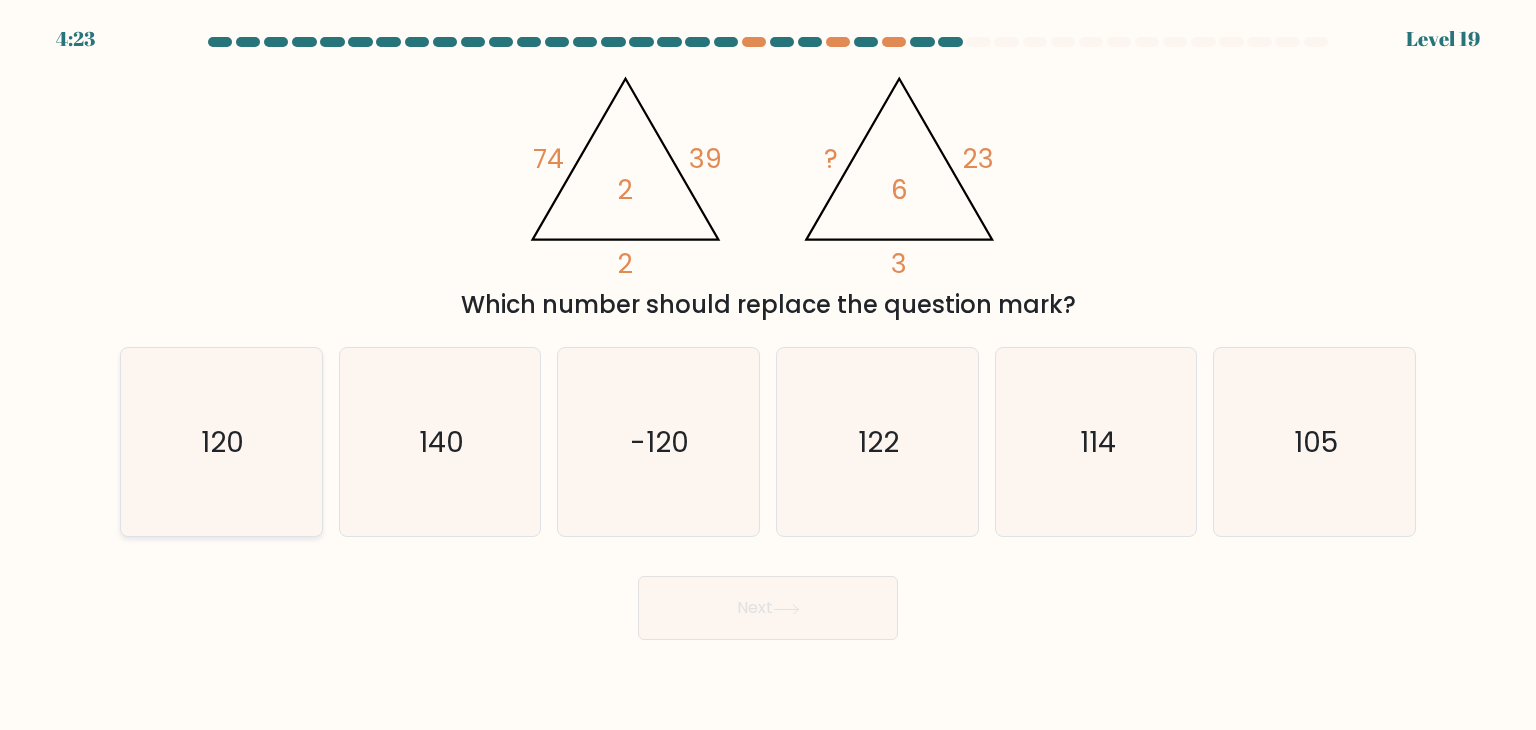 click on "120" 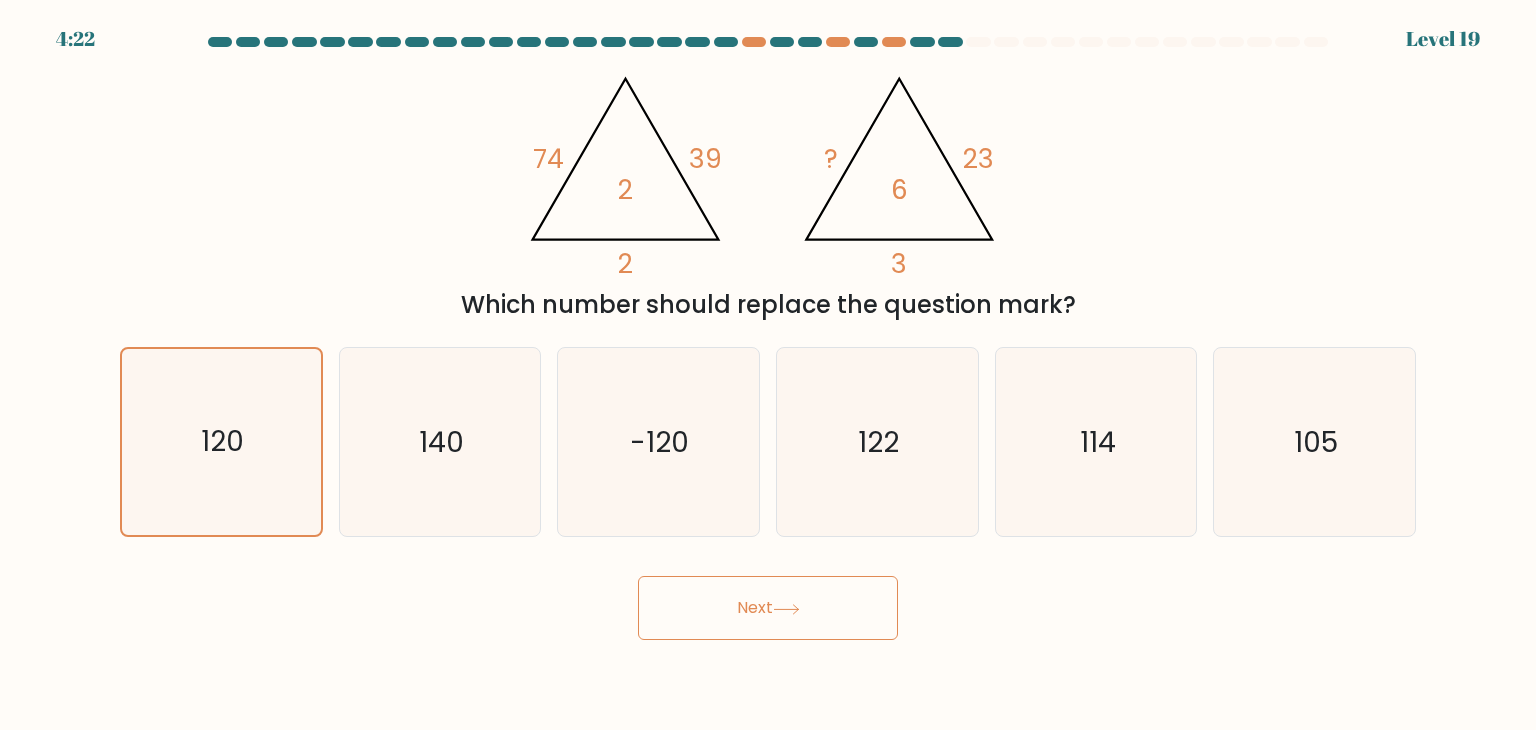 click on "Next" at bounding box center [768, 608] 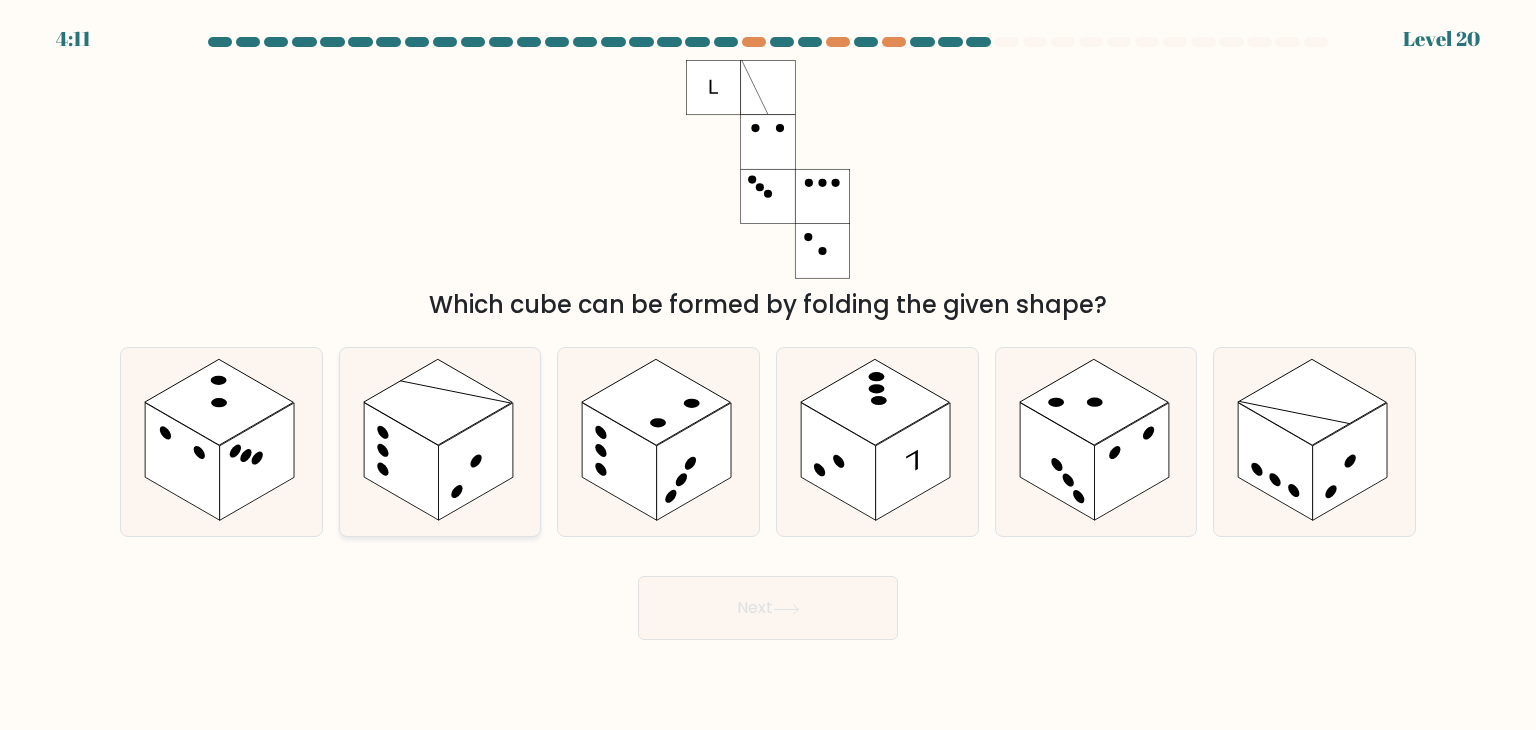click 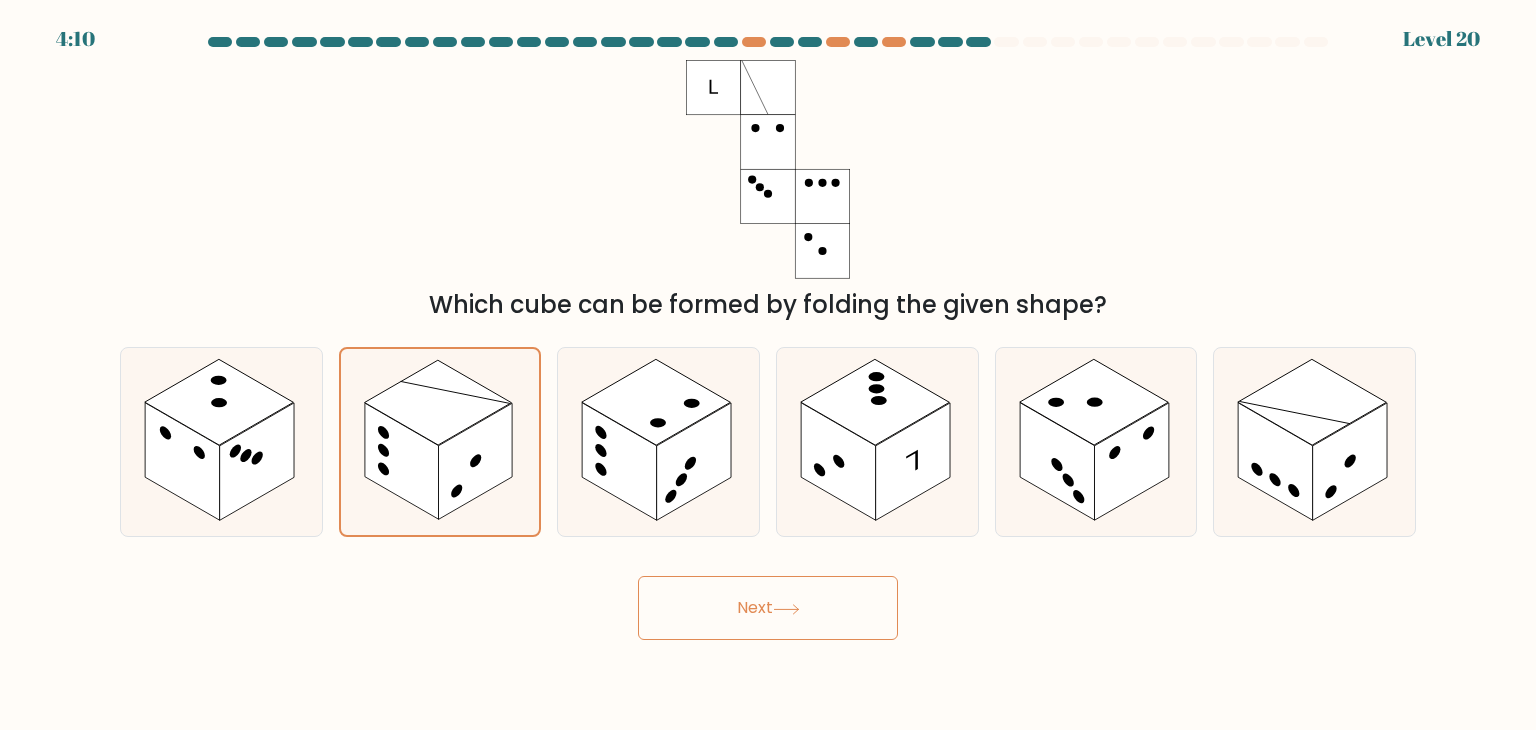 click on "4:10
Level 20" at bounding box center [768, 365] 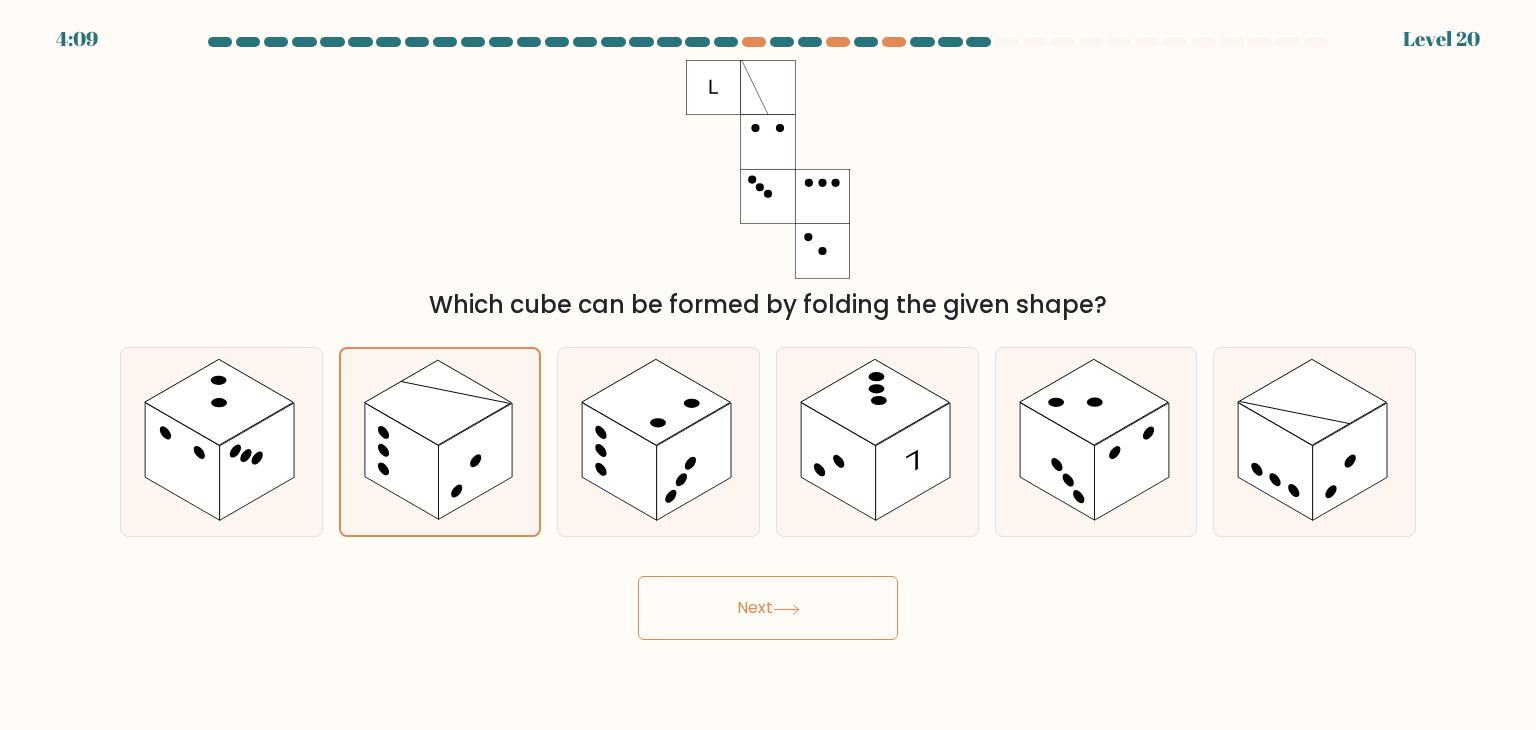 click on "Next" at bounding box center [768, 608] 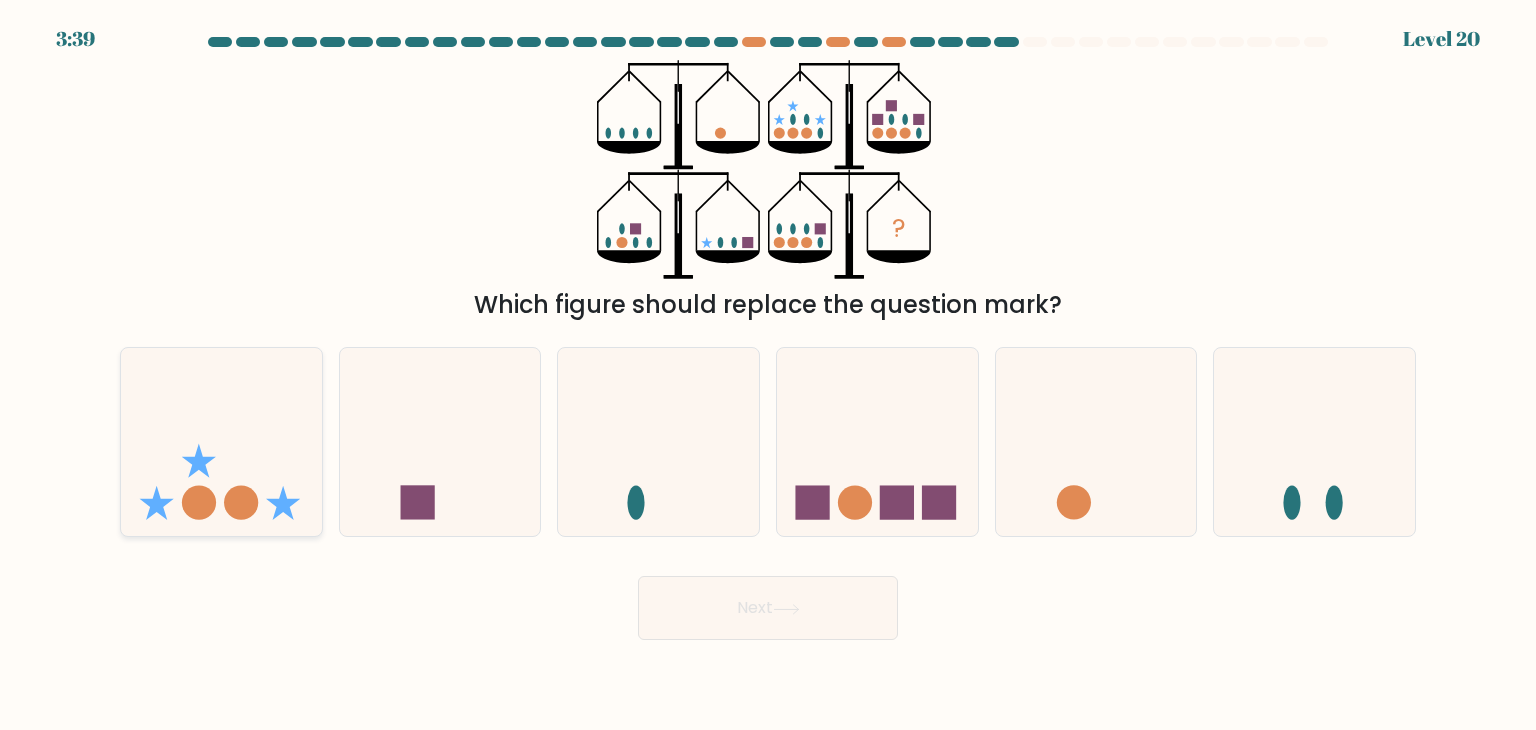 click 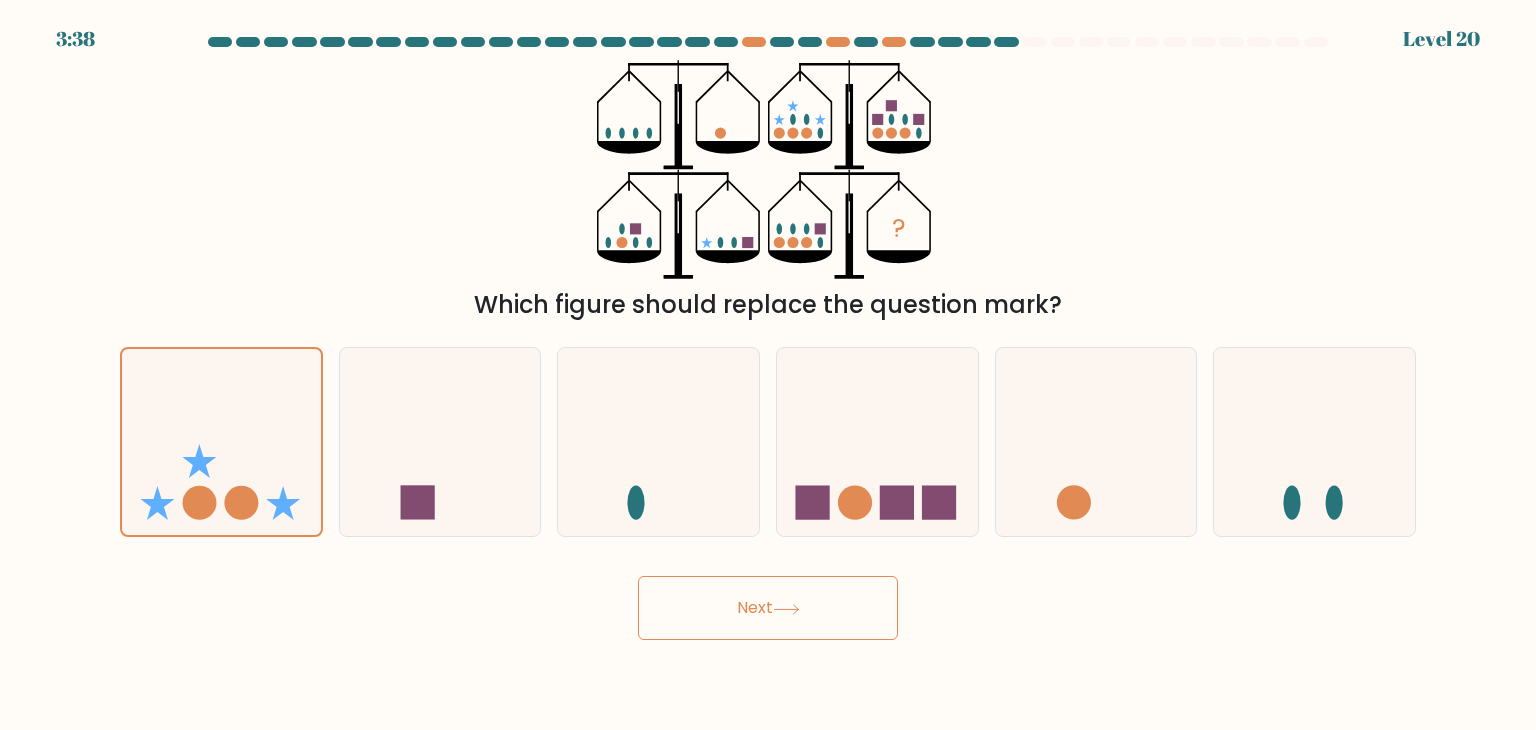 click on "Next" at bounding box center [768, 608] 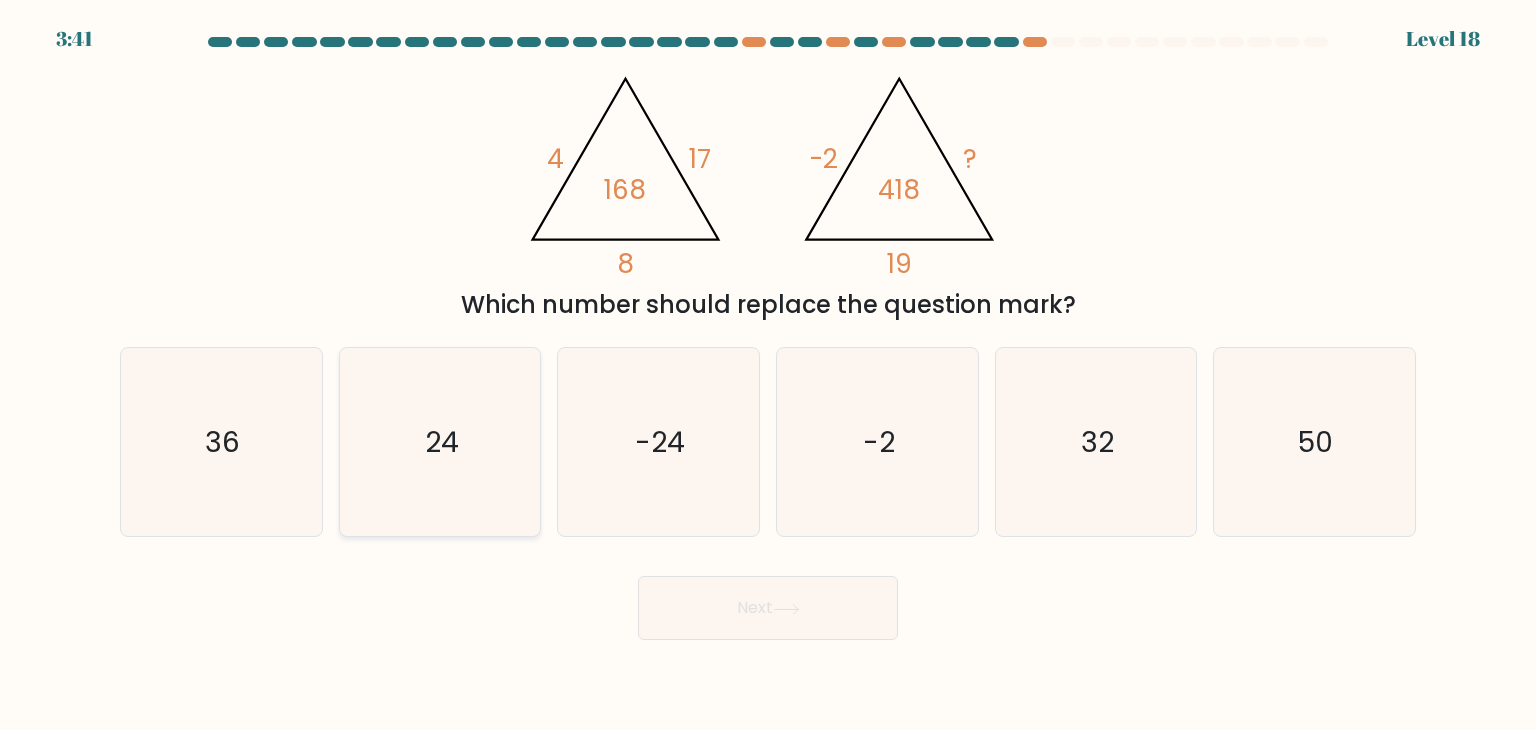 click on "24" 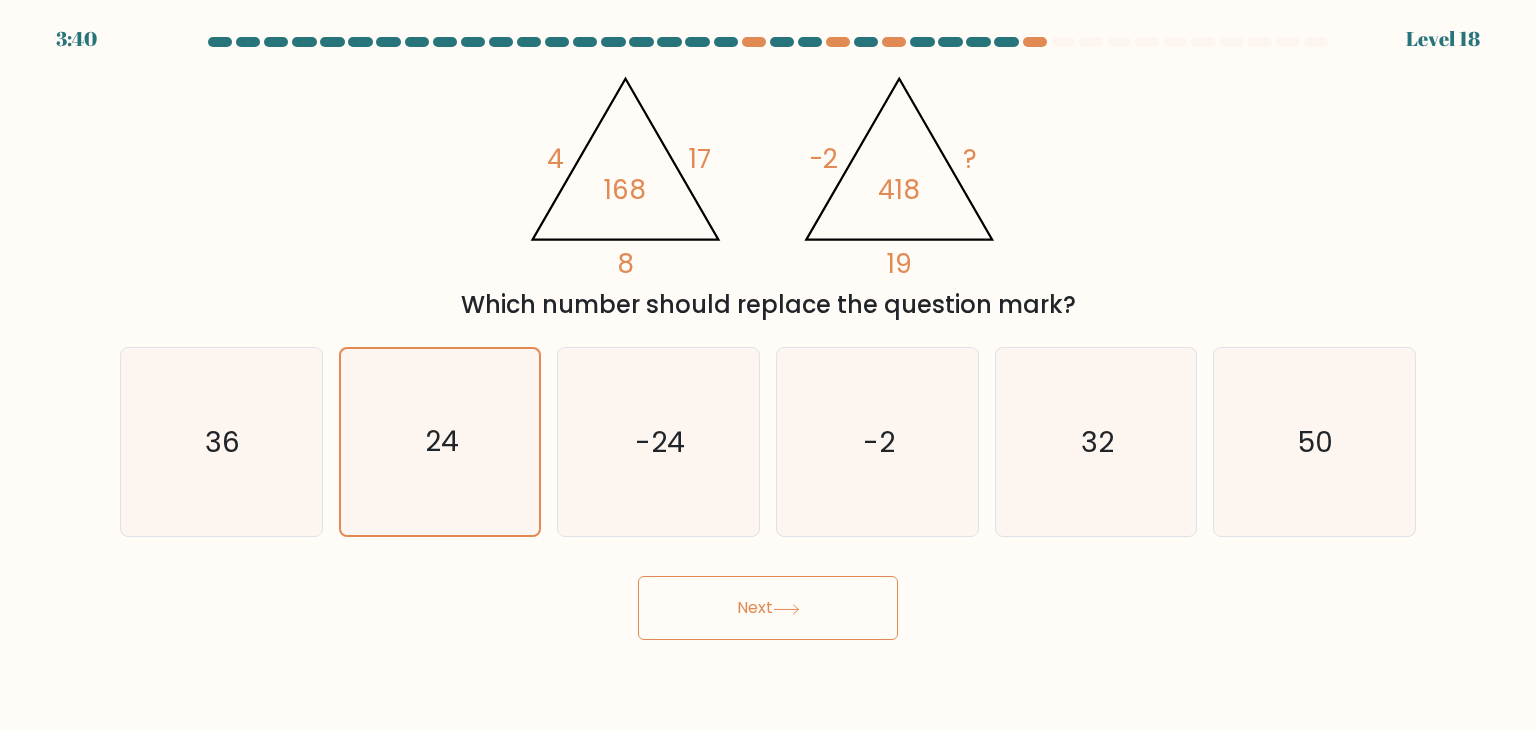 click on "Next" at bounding box center [768, 608] 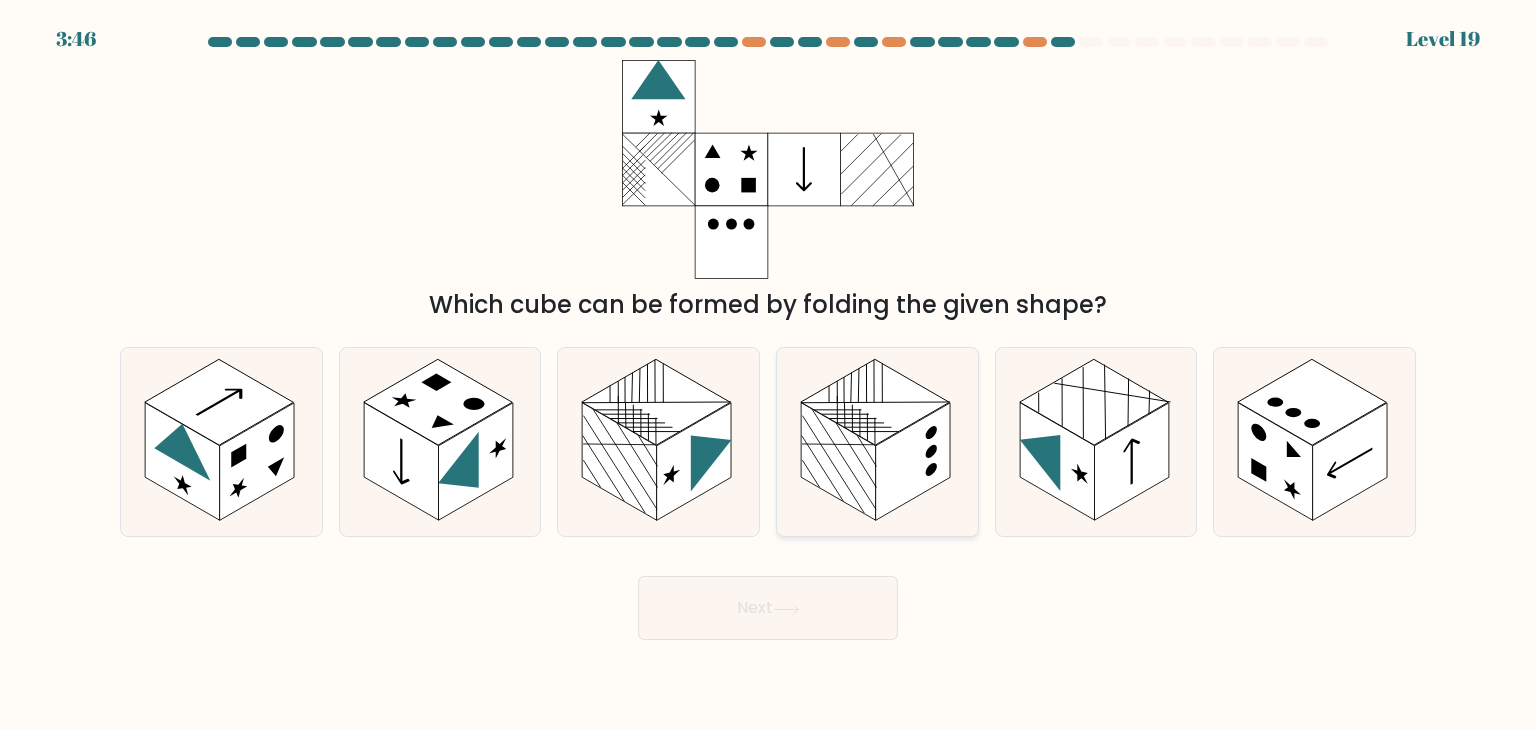 click 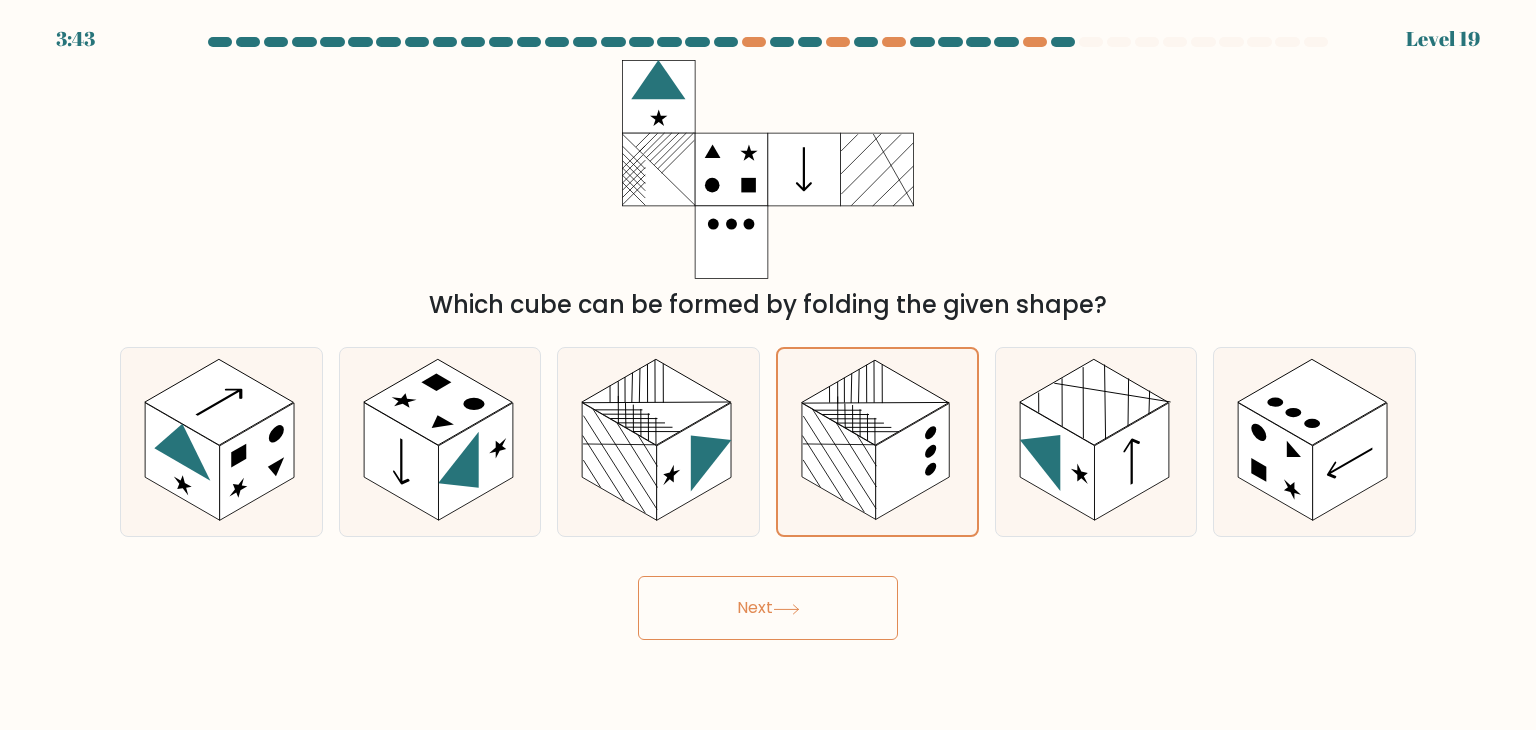 click on "Next" at bounding box center (768, 608) 